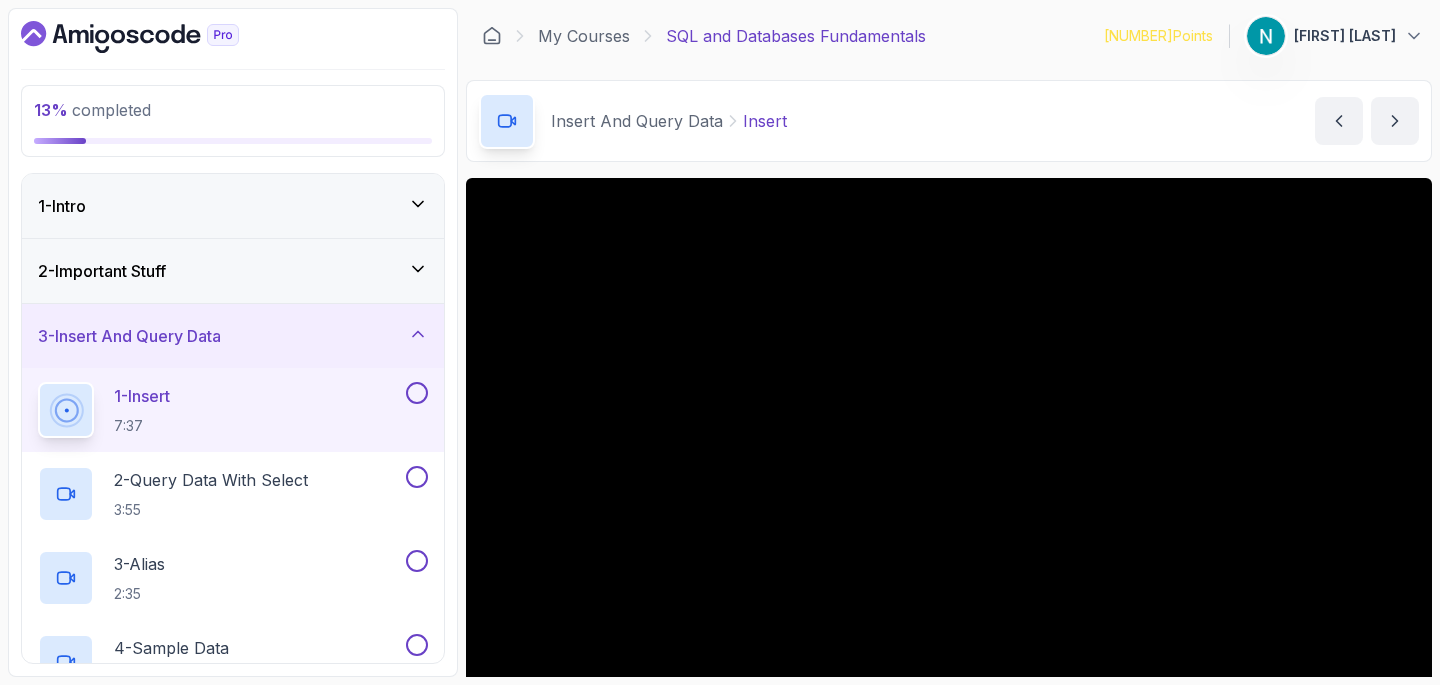 scroll, scrollTop: 0, scrollLeft: 0, axis: both 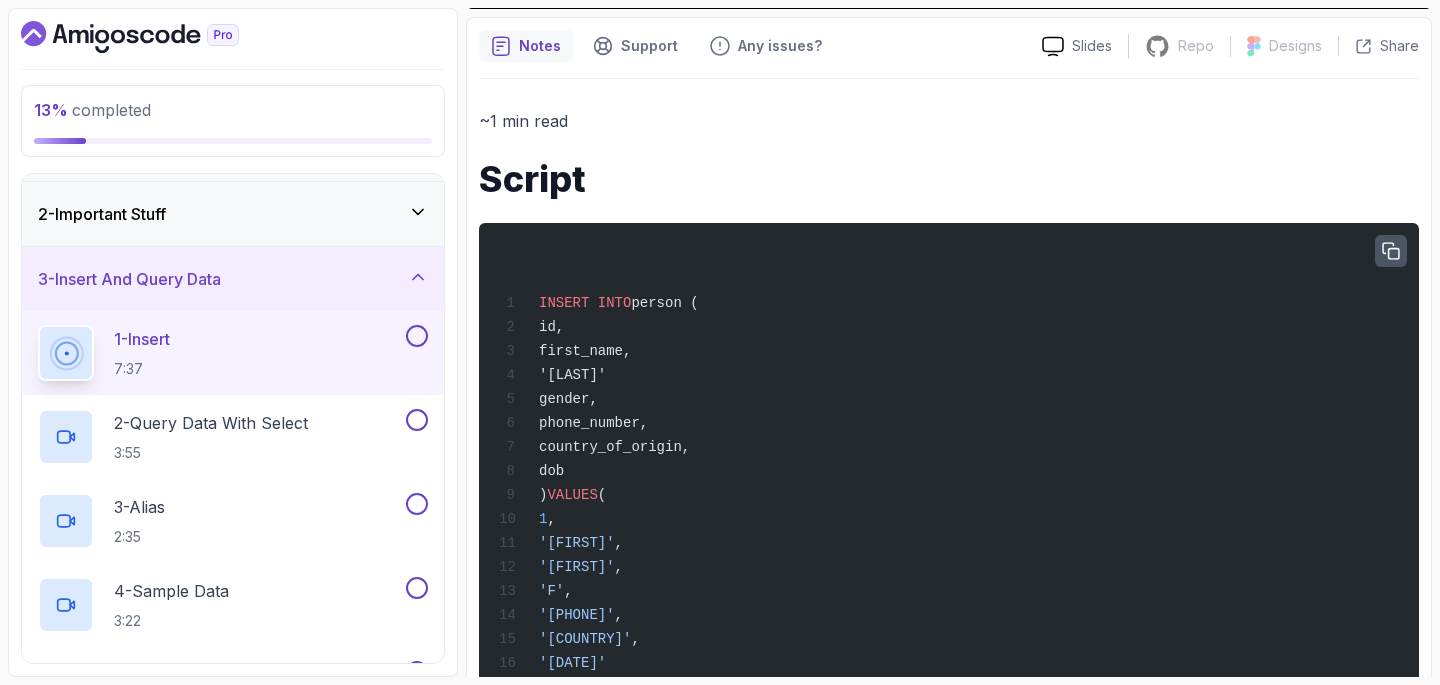 click 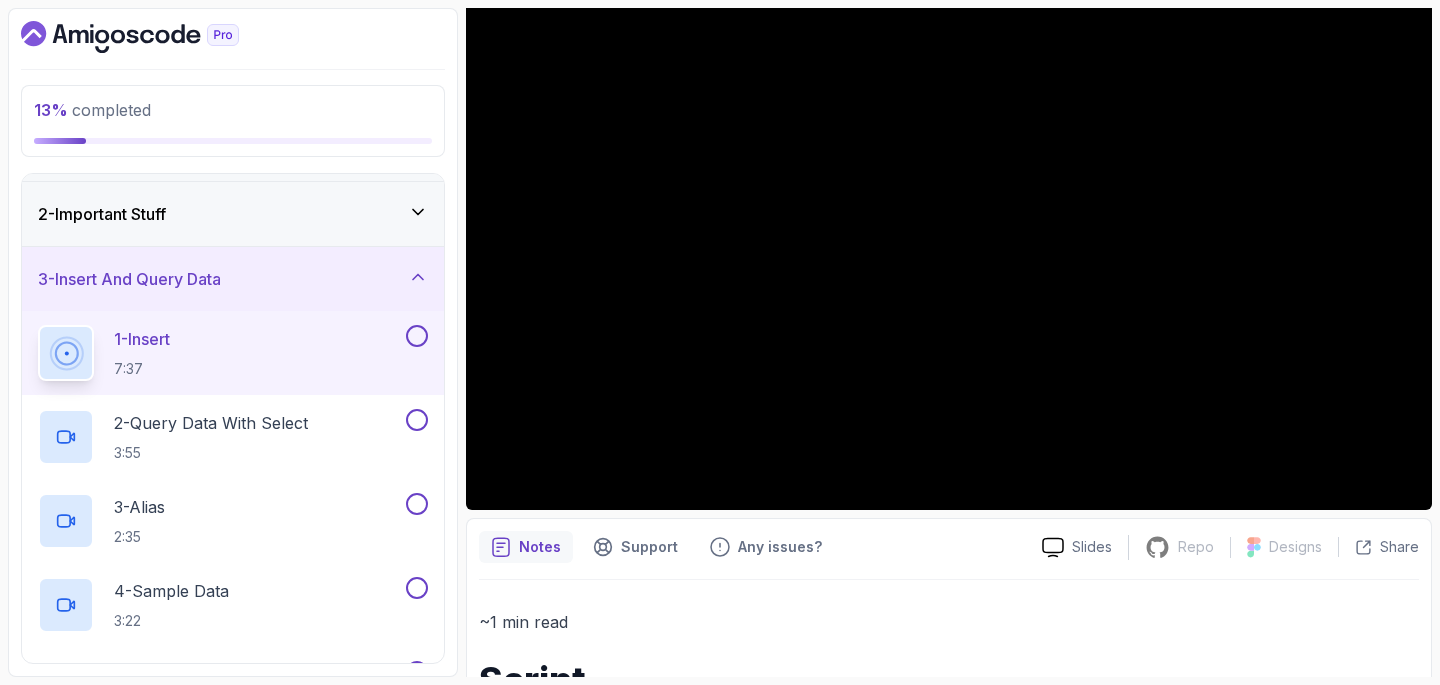 scroll, scrollTop: 229, scrollLeft: 0, axis: vertical 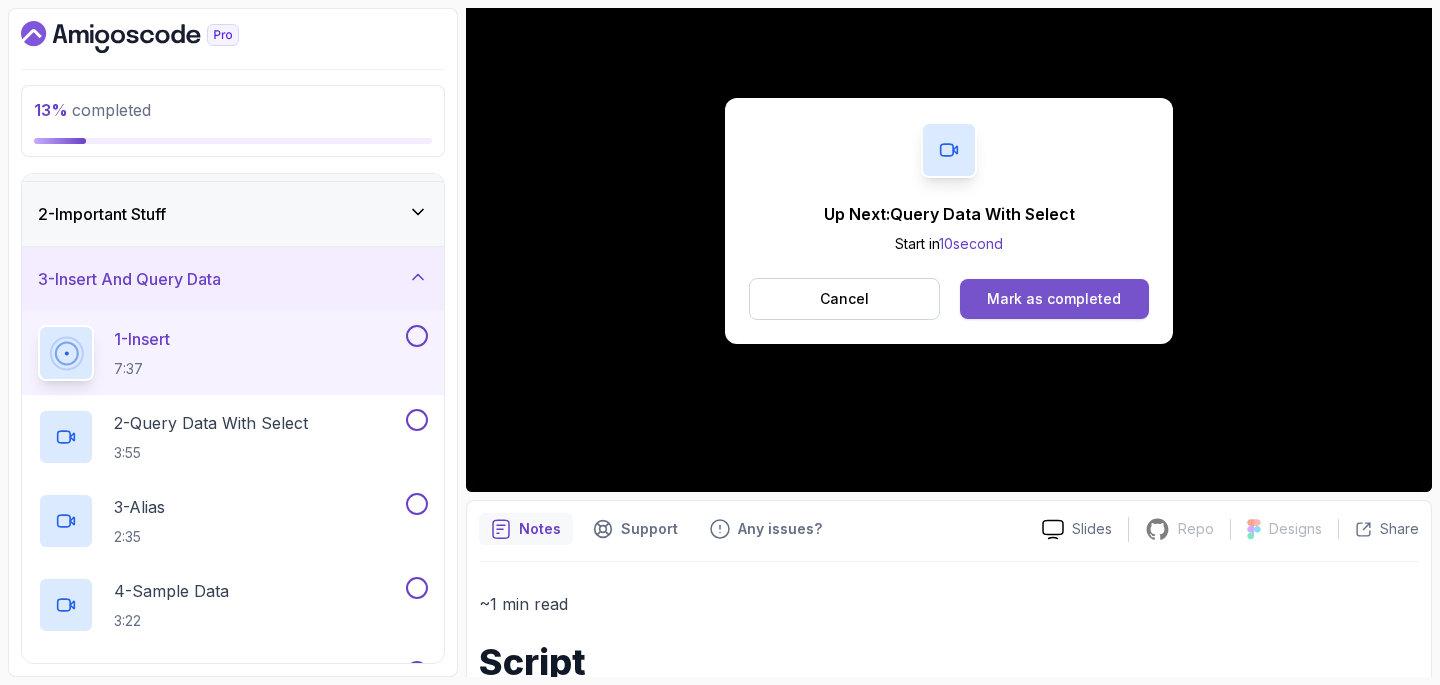 click on "Mark as completed" at bounding box center [1054, 299] 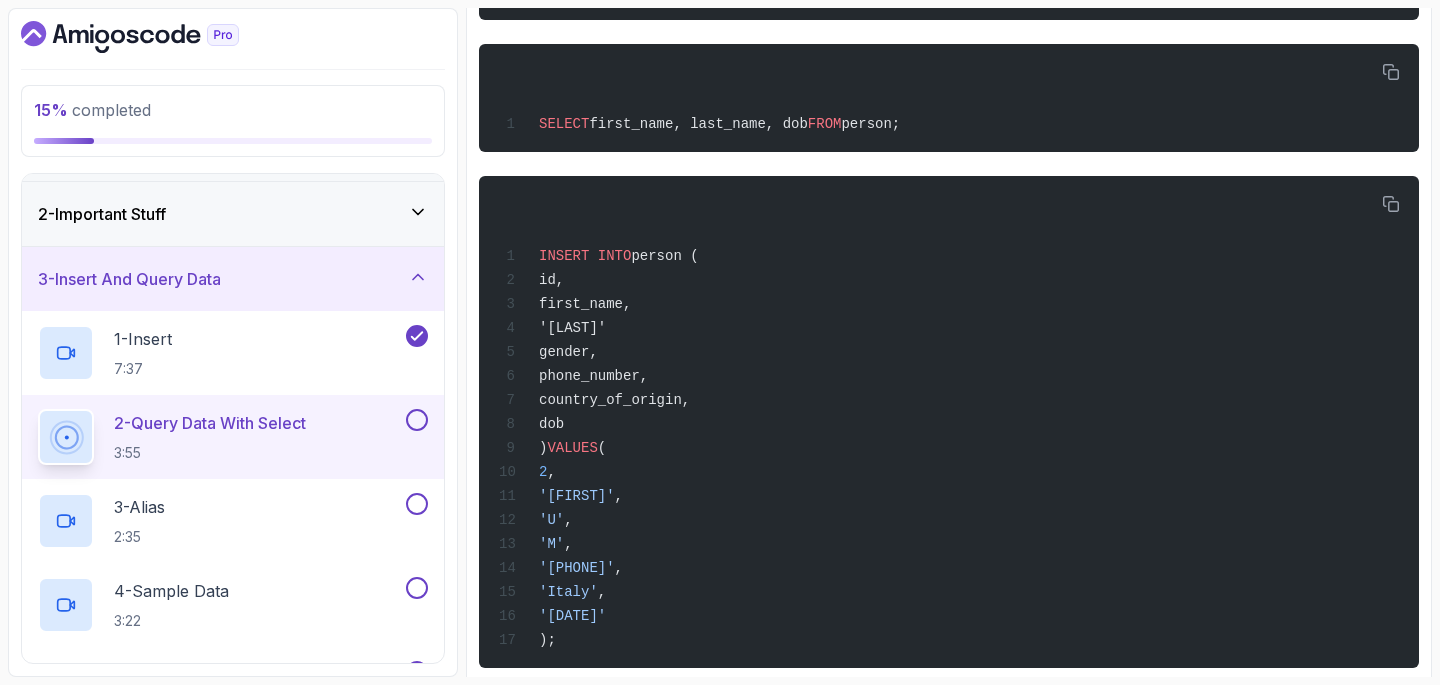 scroll, scrollTop: 1016, scrollLeft: 0, axis: vertical 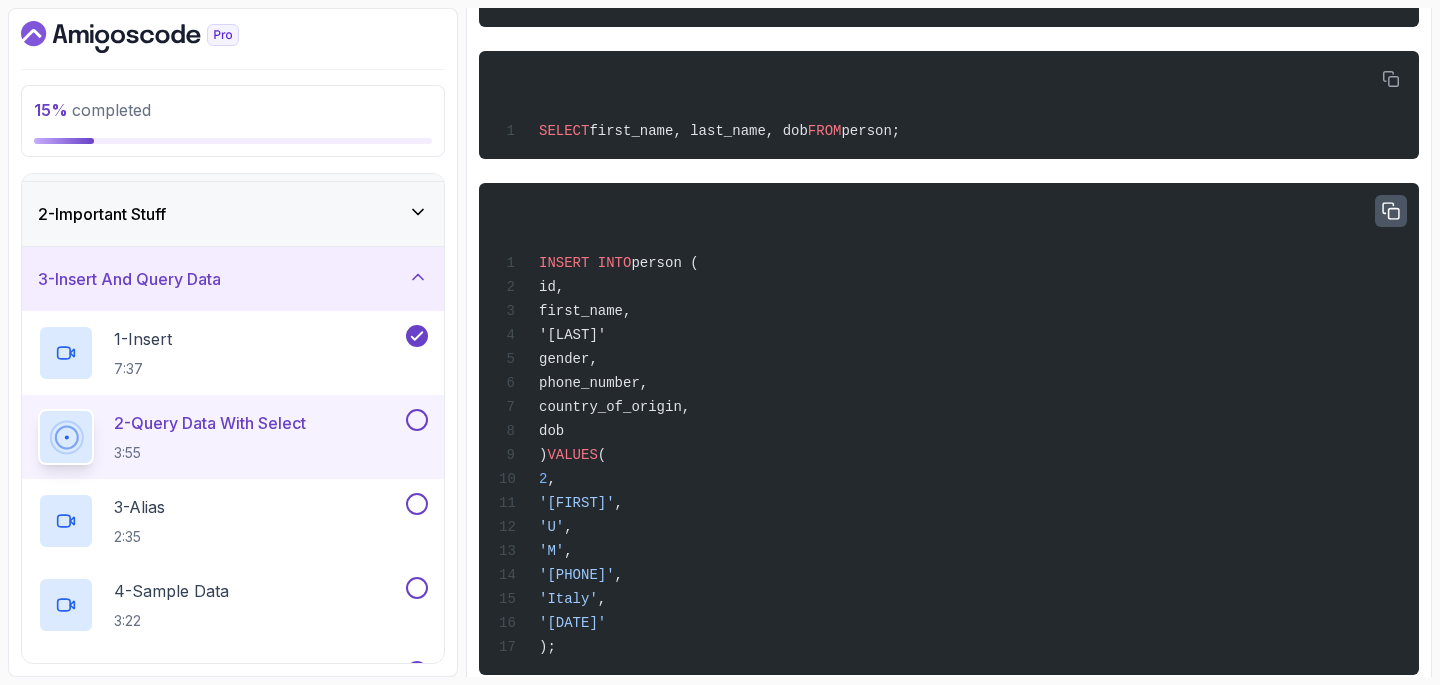 click 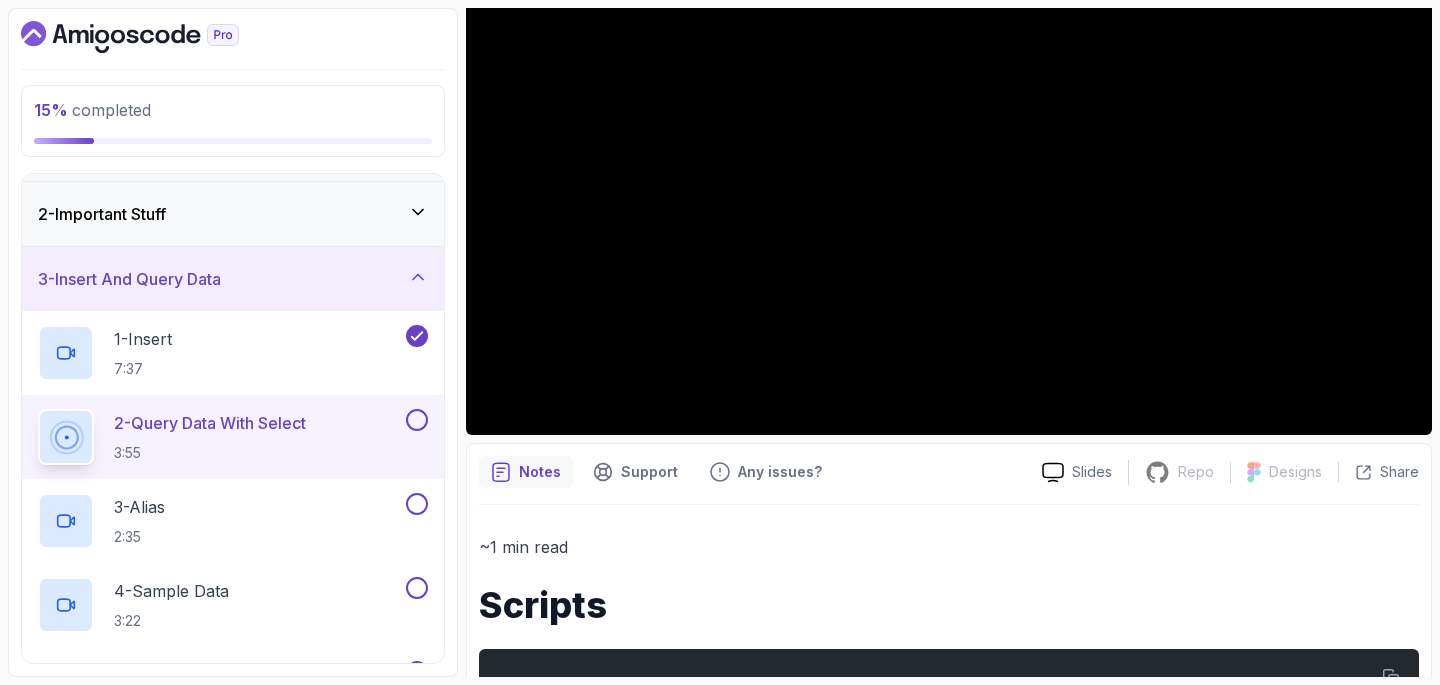 scroll, scrollTop: 284, scrollLeft: 0, axis: vertical 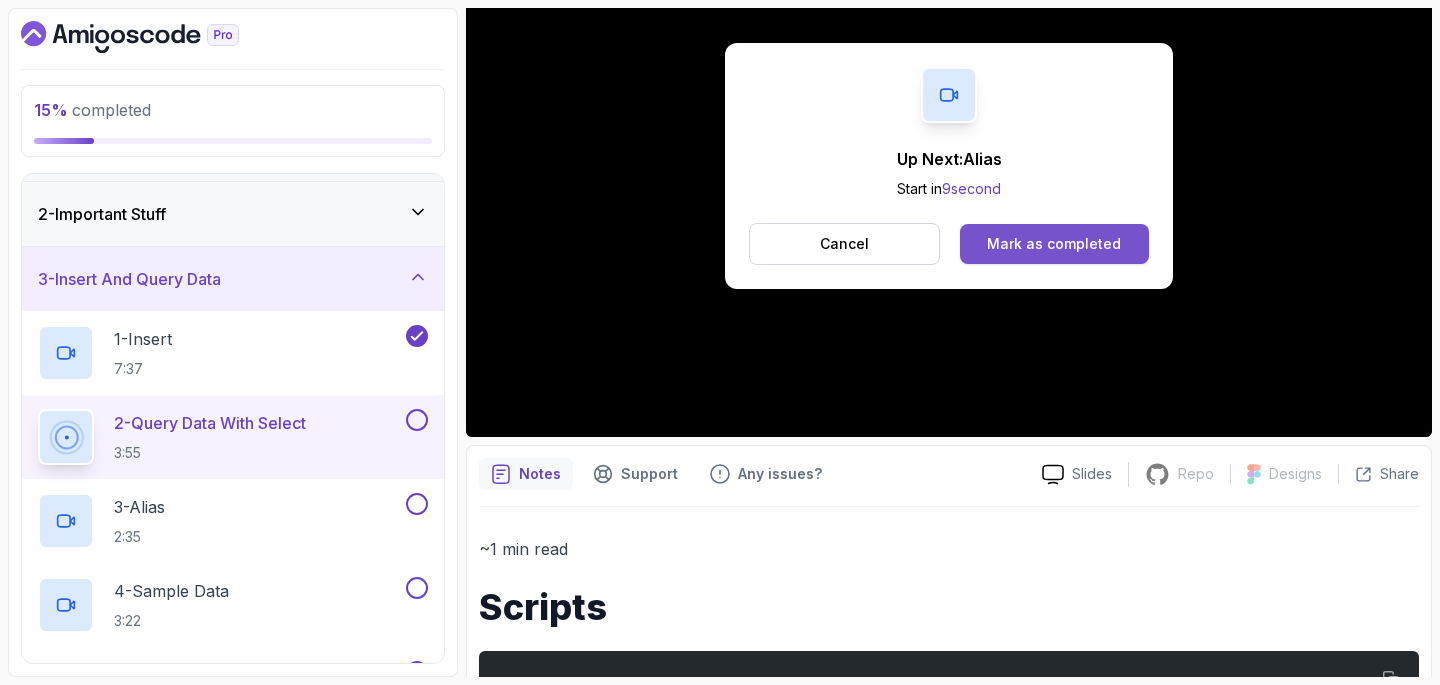 click on "Mark as completed" at bounding box center [1054, 244] 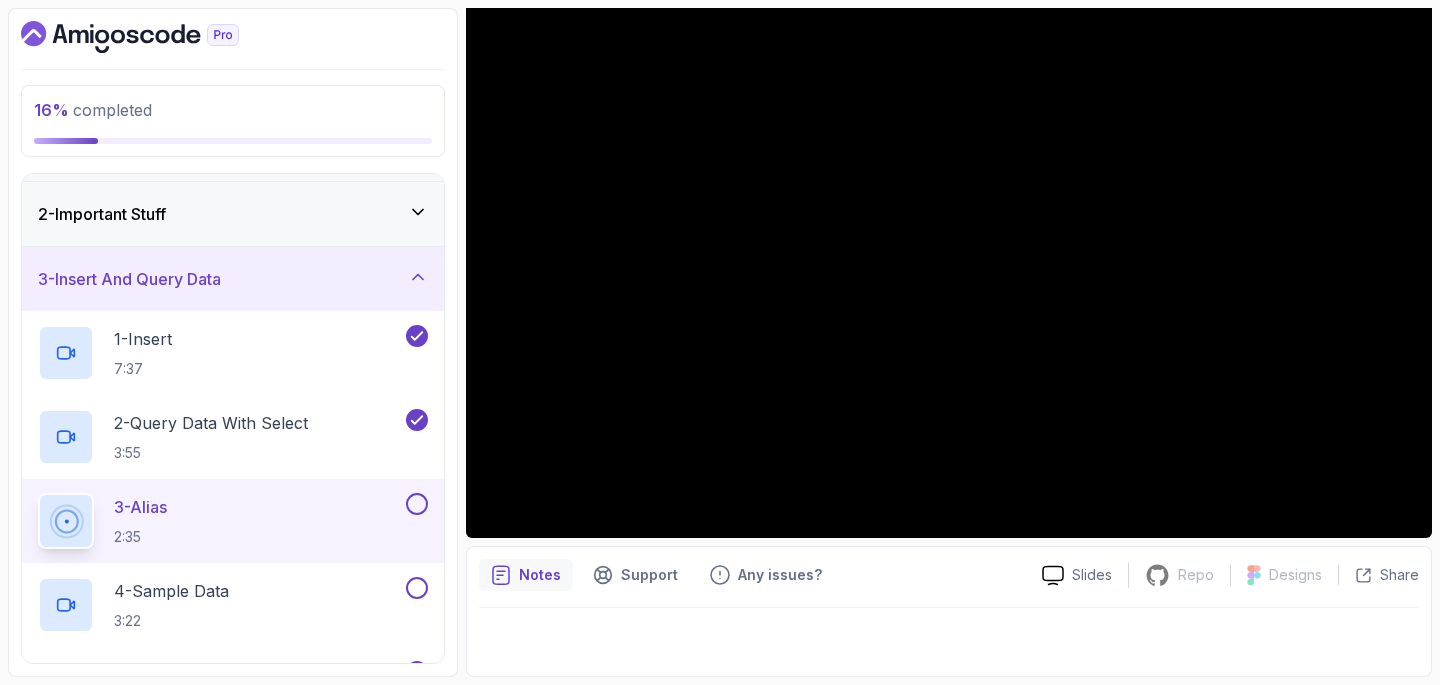 scroll, scrollTop: 0, scrollLeft: 0, axis: both 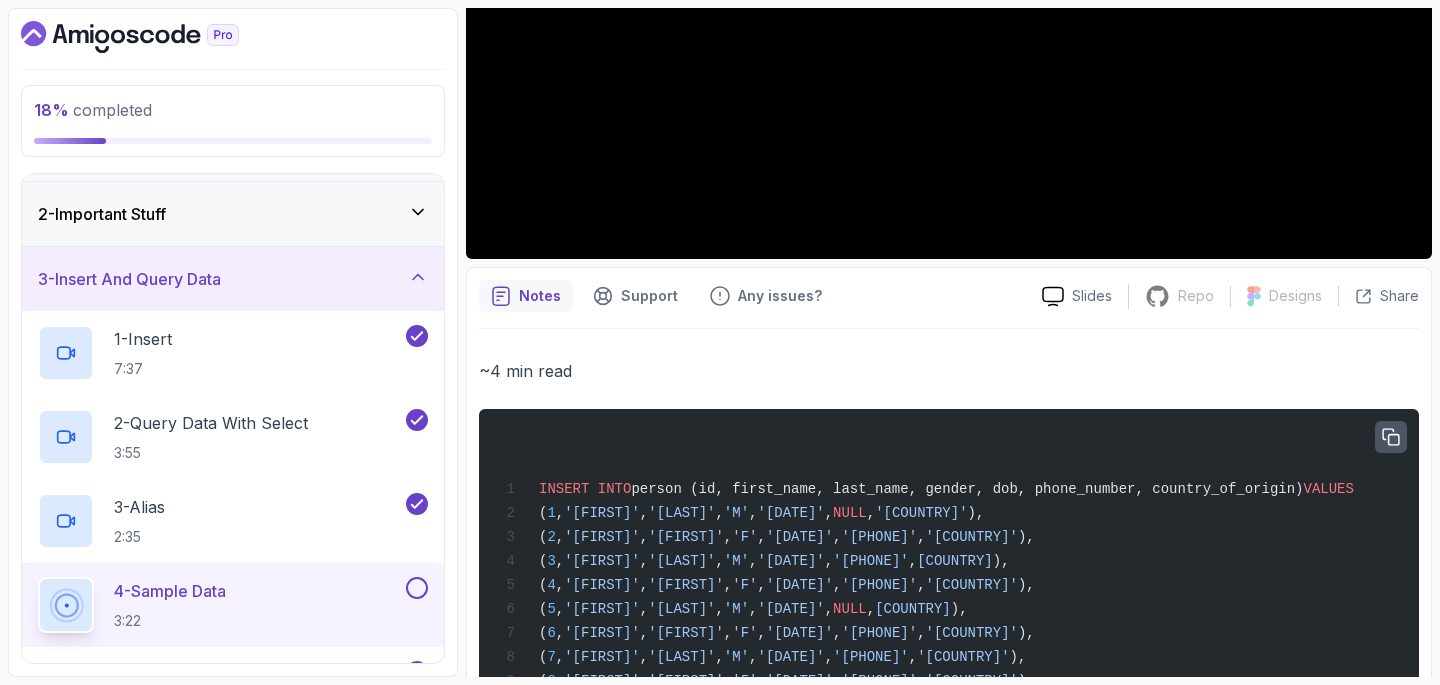 click 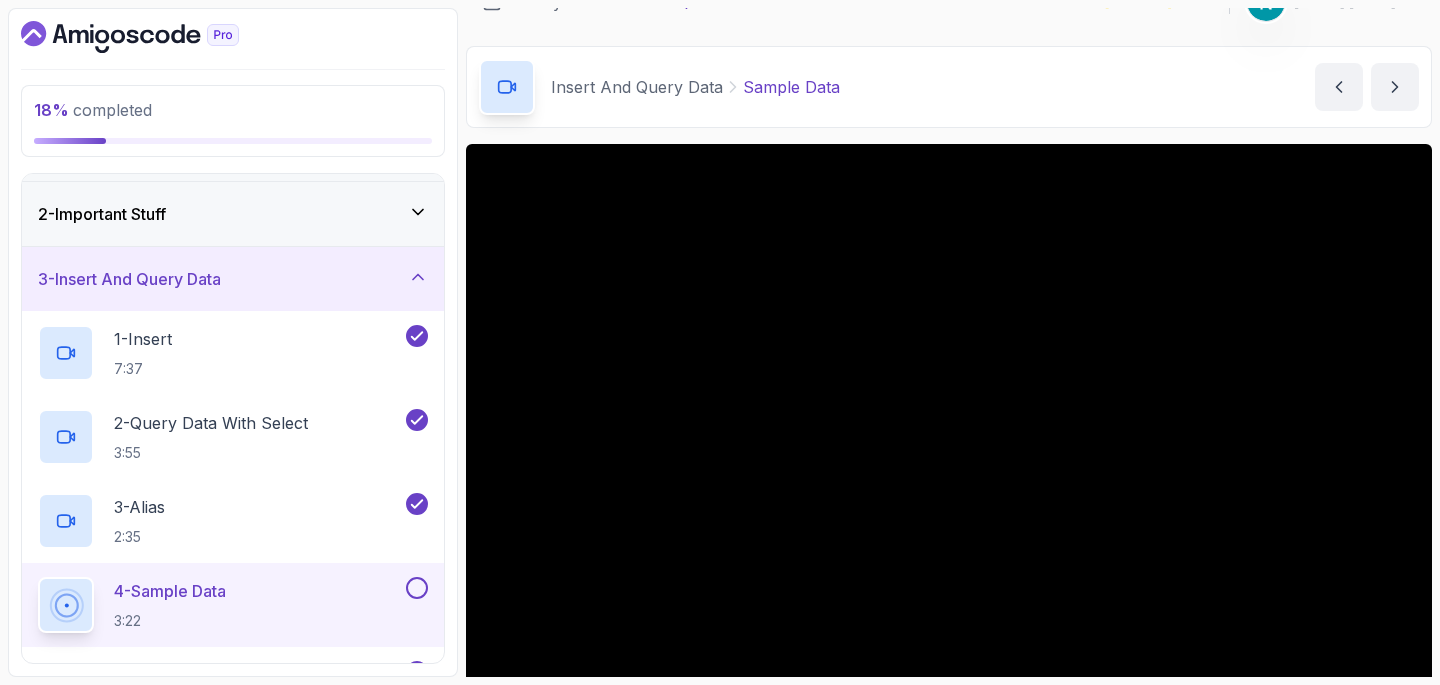 scroll, scrollTop: 0, scrollLeft: 0, axis: both 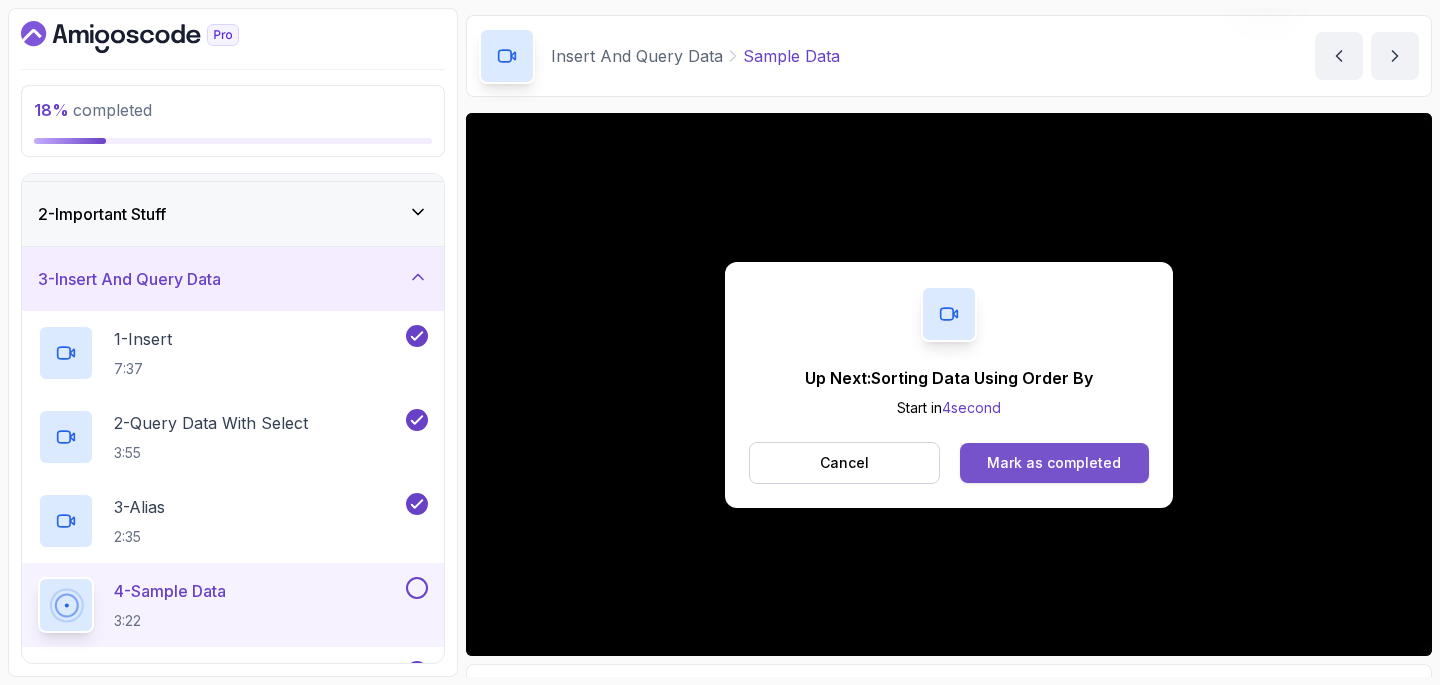 click on "Mark as completed" at bounding box center [1054, 463] 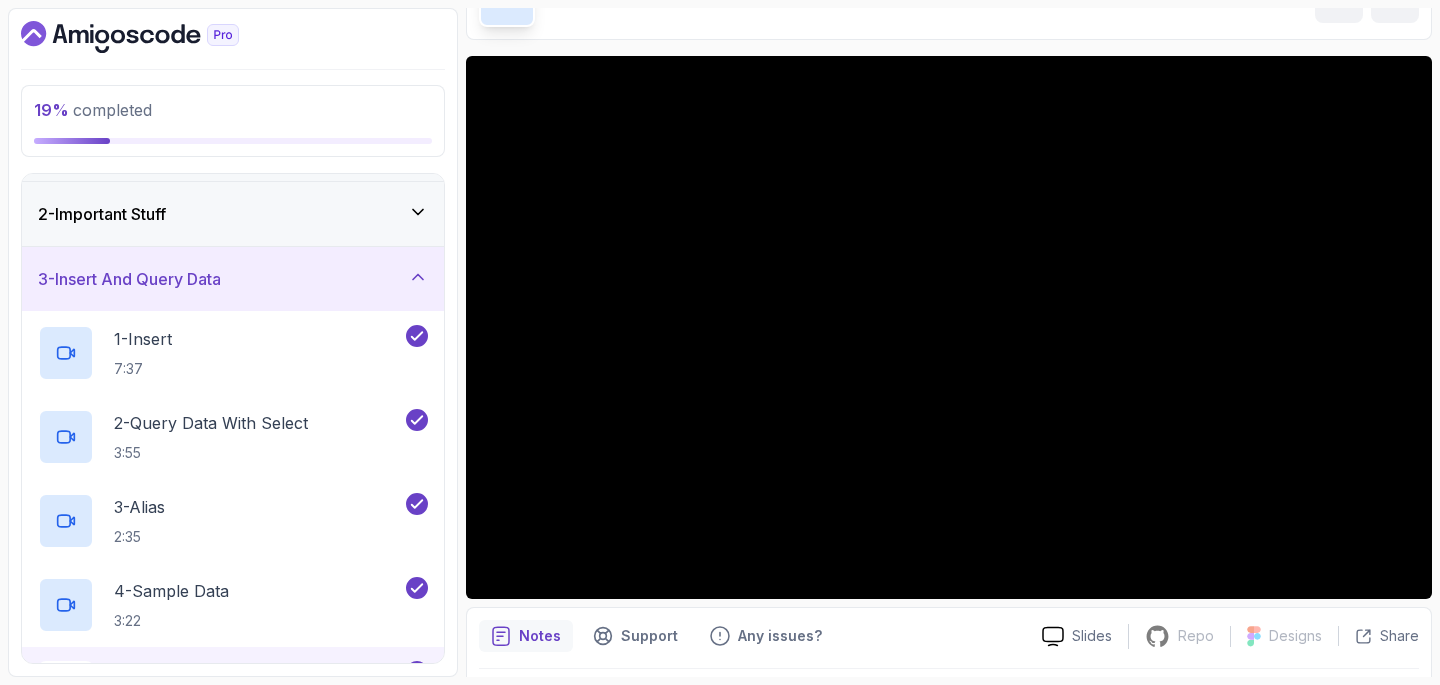 scroll, scrollTop: 94, scrollLeft: 0, axis: vertical 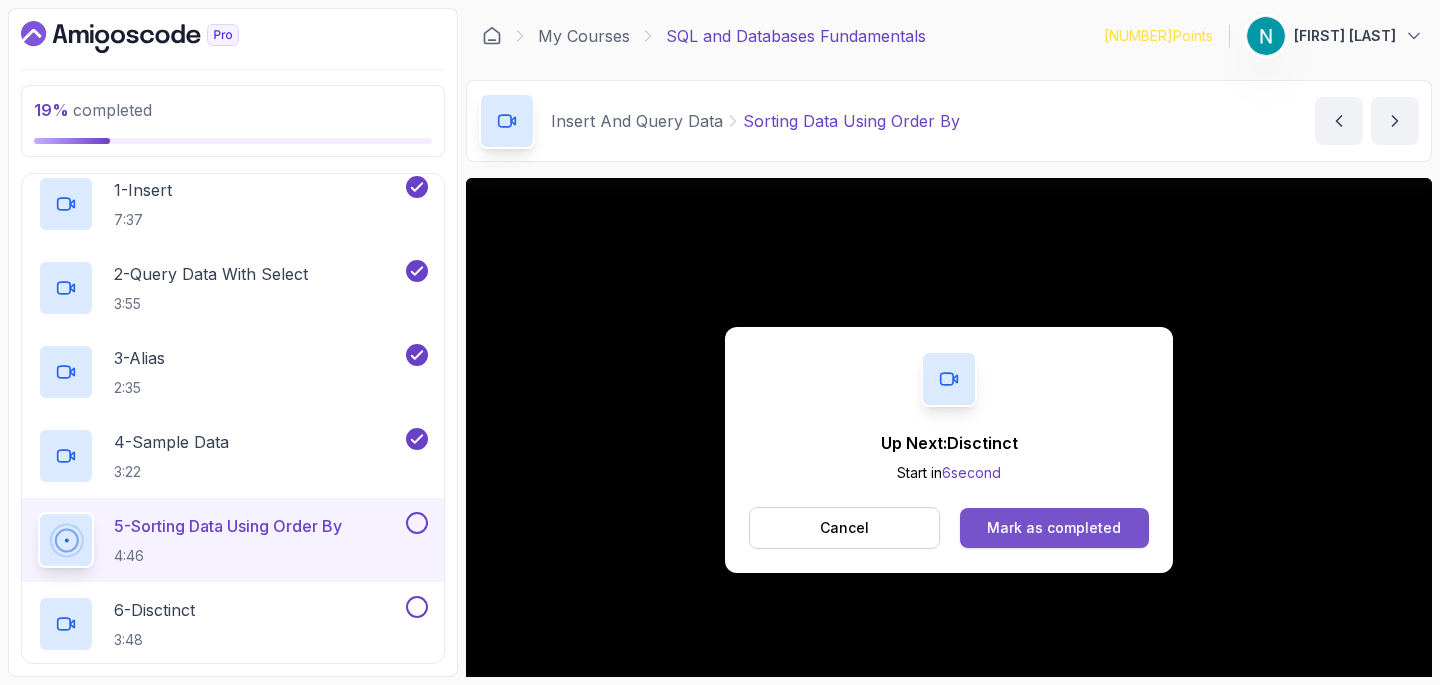 click on "Mark as completed" at bounding box center (1054, 528) 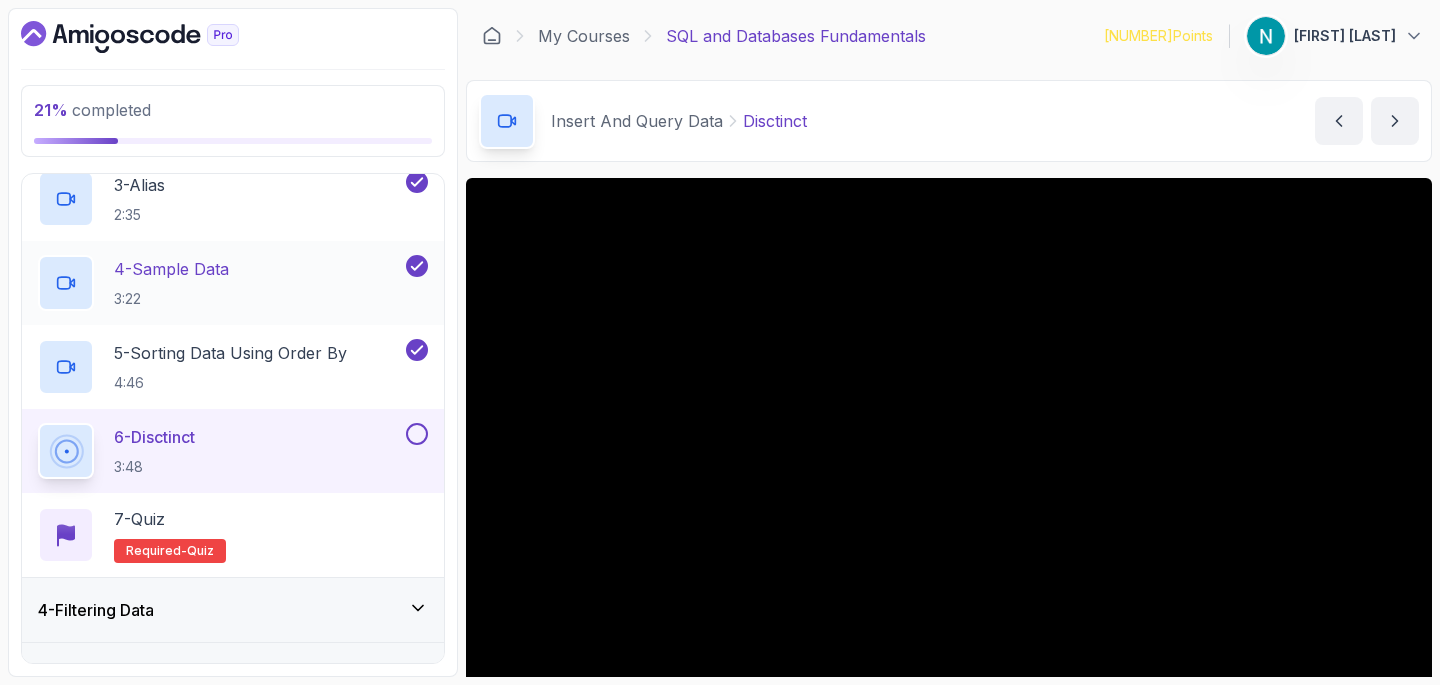scroll, scrollTop: 373, scrollLeft: 0, axis: vertical 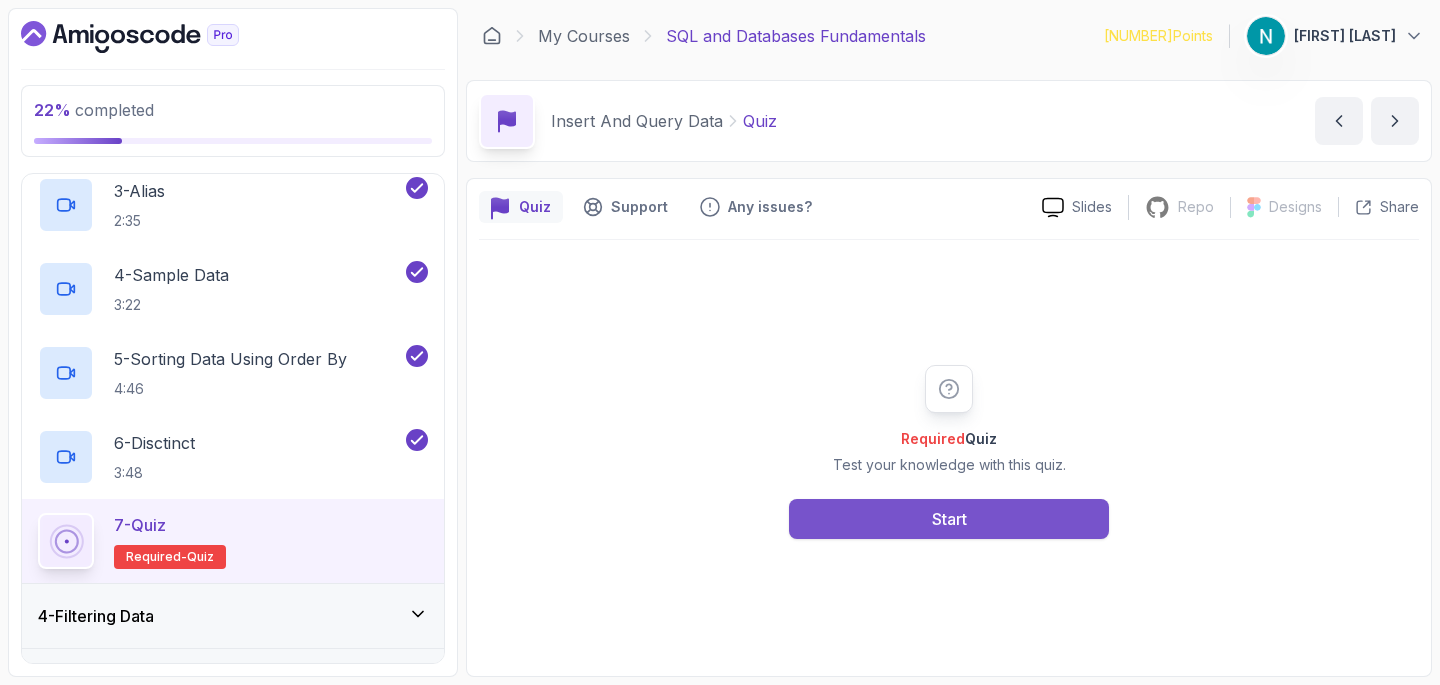 click on "Start" at bounding box center (949, 519) 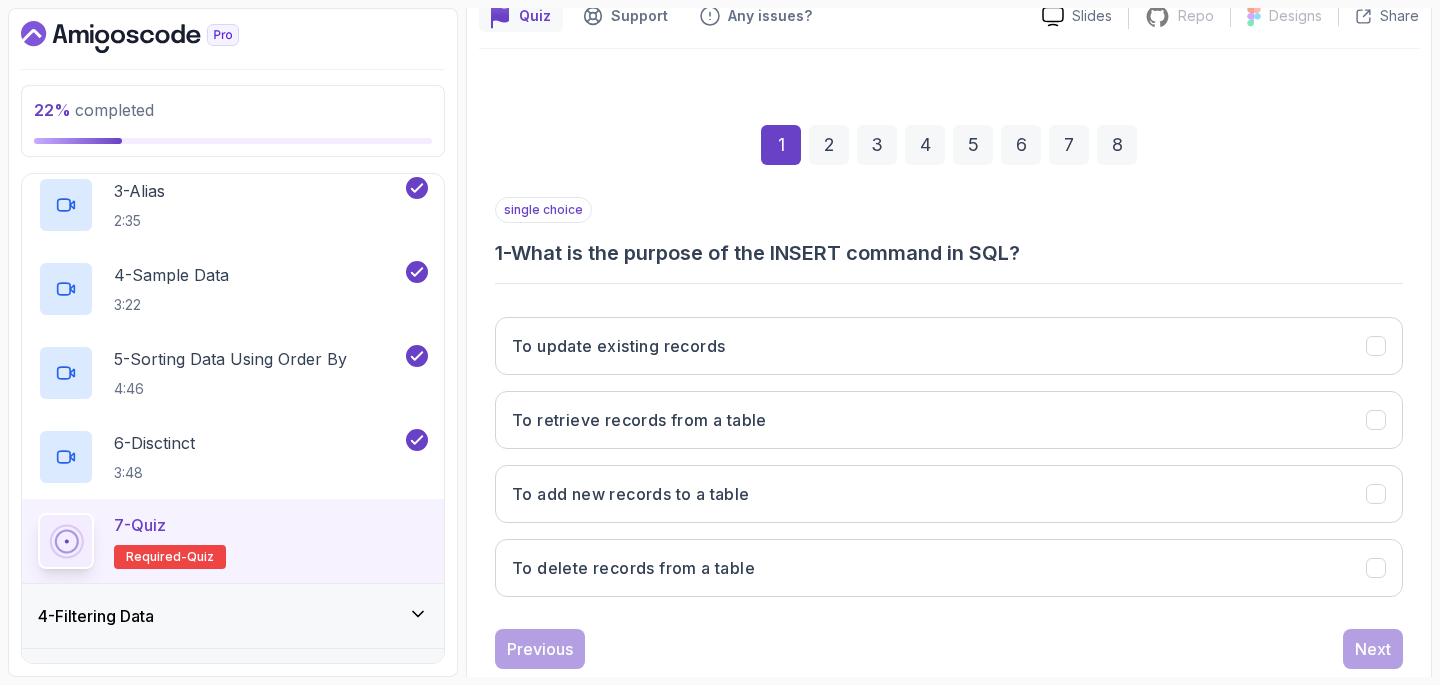 scroll, scrollTop: 199, scrollLeft: 0, axis: vertical 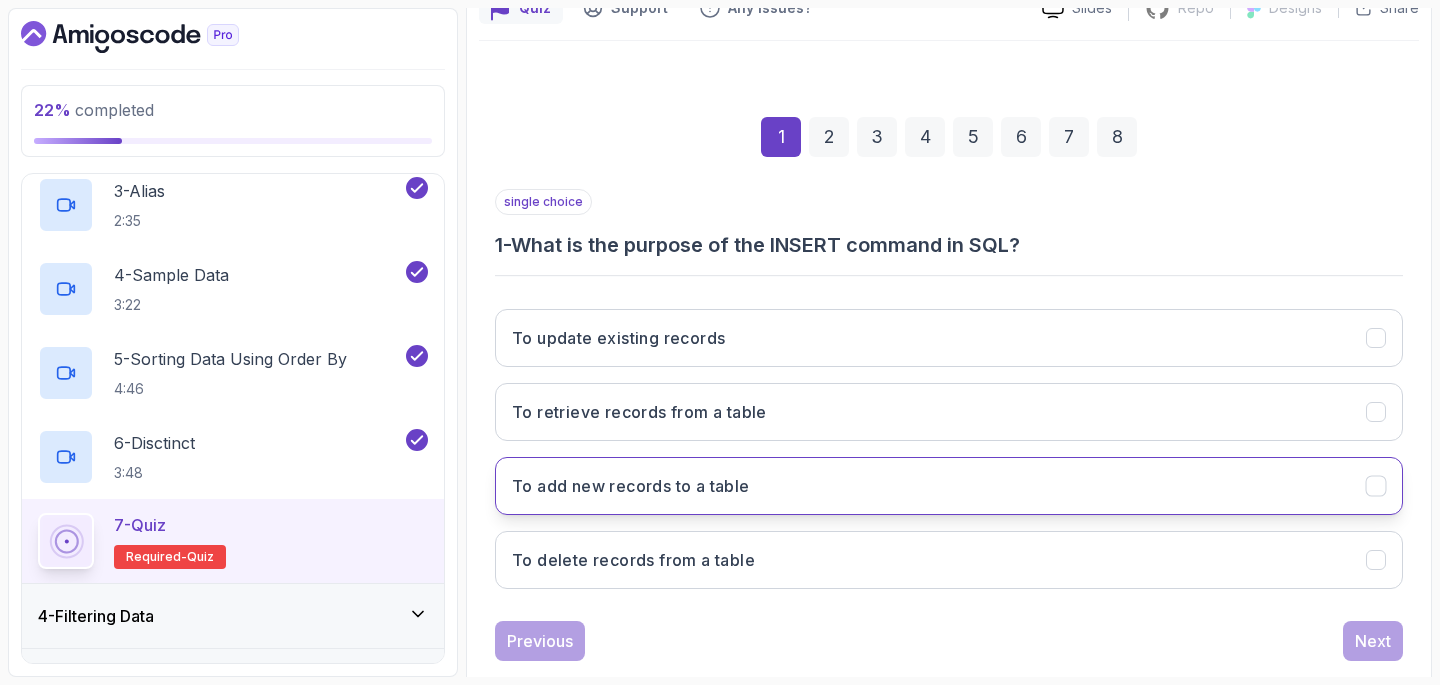 click on "To add new records to a table" at bounding box center (949, 486) 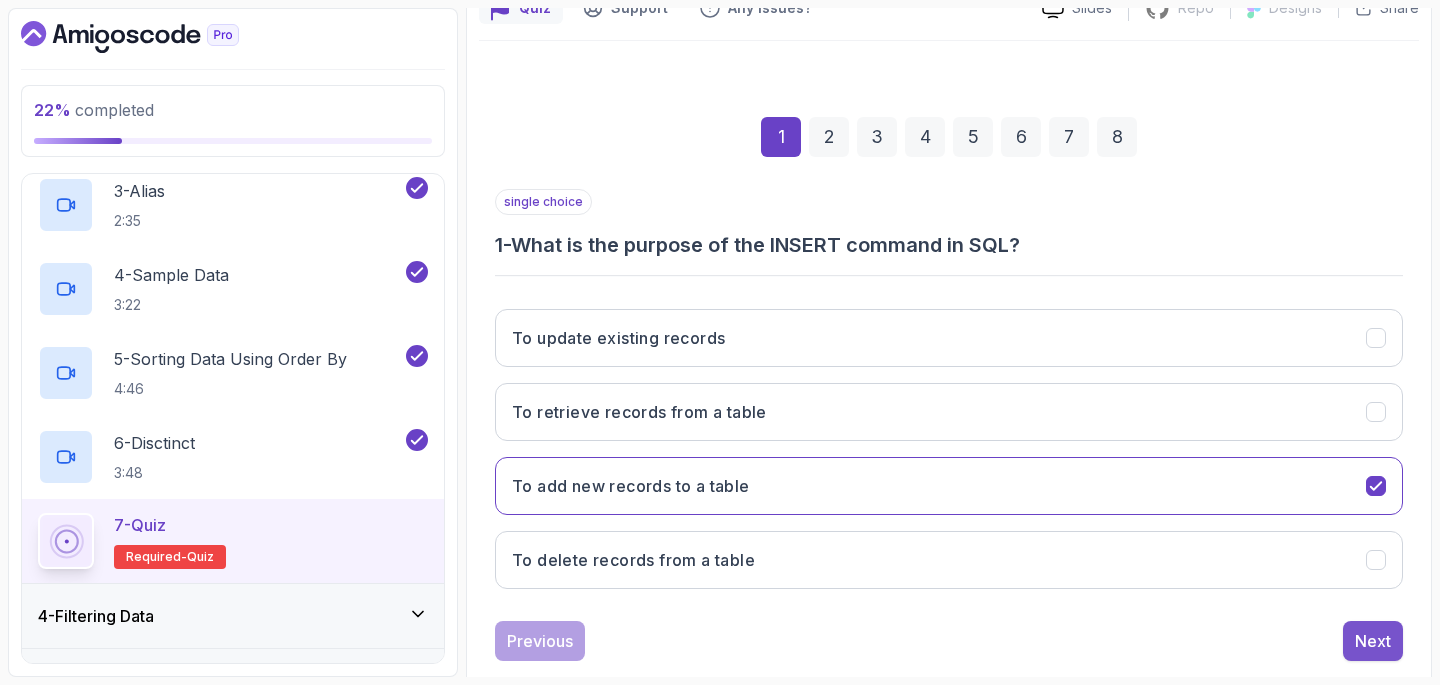 click on "Next" at bounding box center [1373, 641] 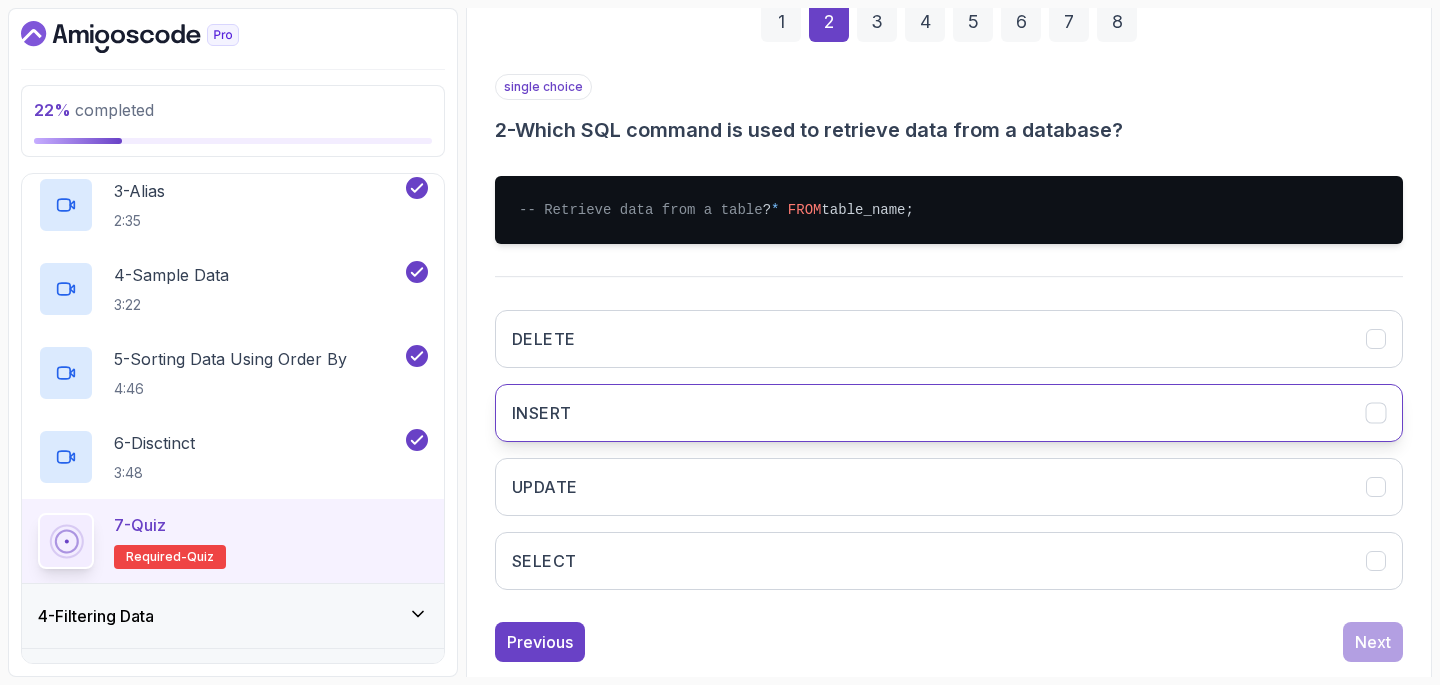 scroll, scrollTop: 318, scrollLeft: 0, axis: vertical 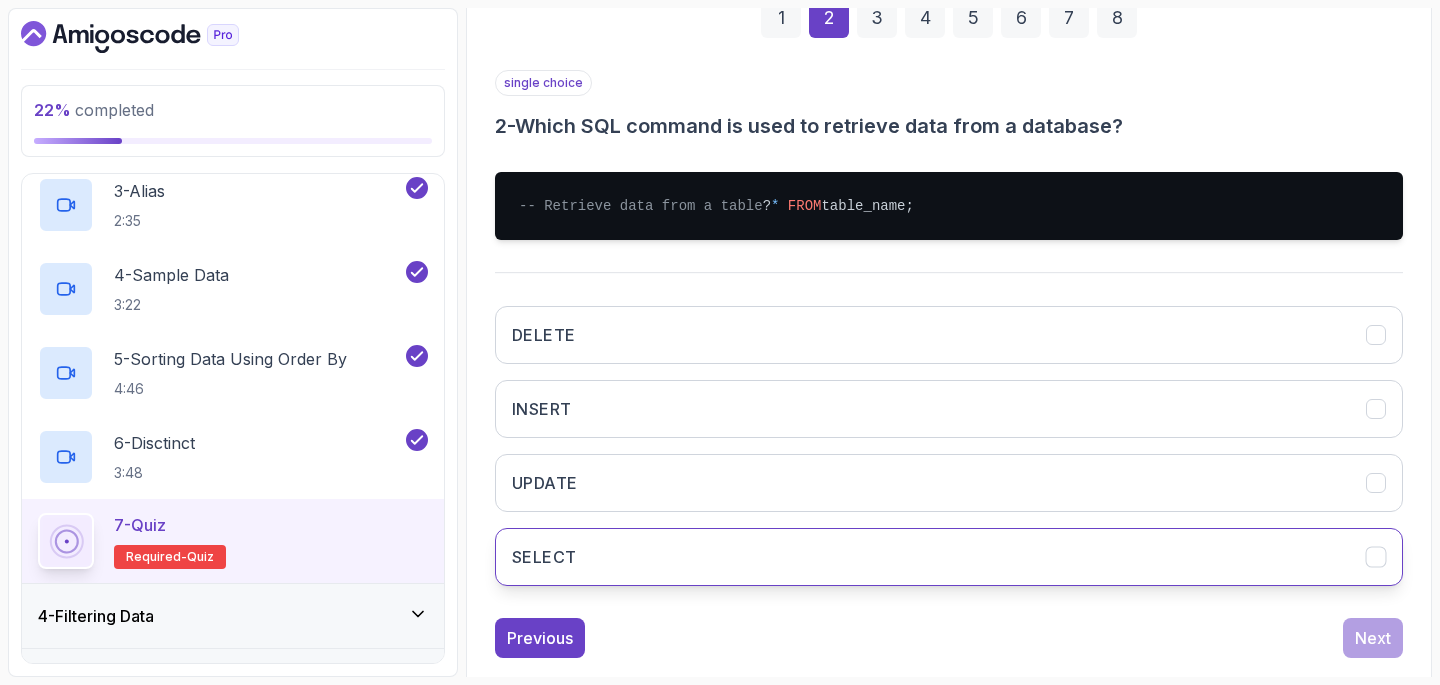 click on "SELECT" at bounding box center [949, 557] 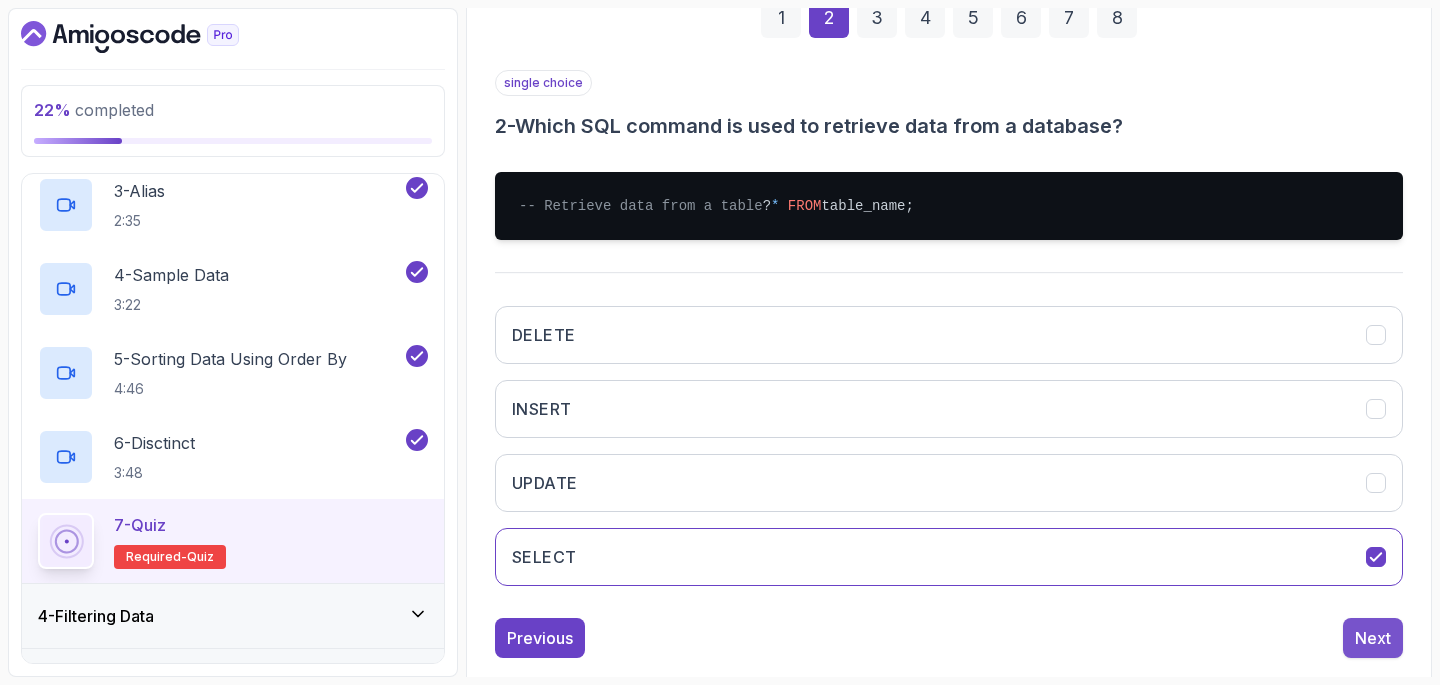 click on "Next" at bounding box center [1373, 638] 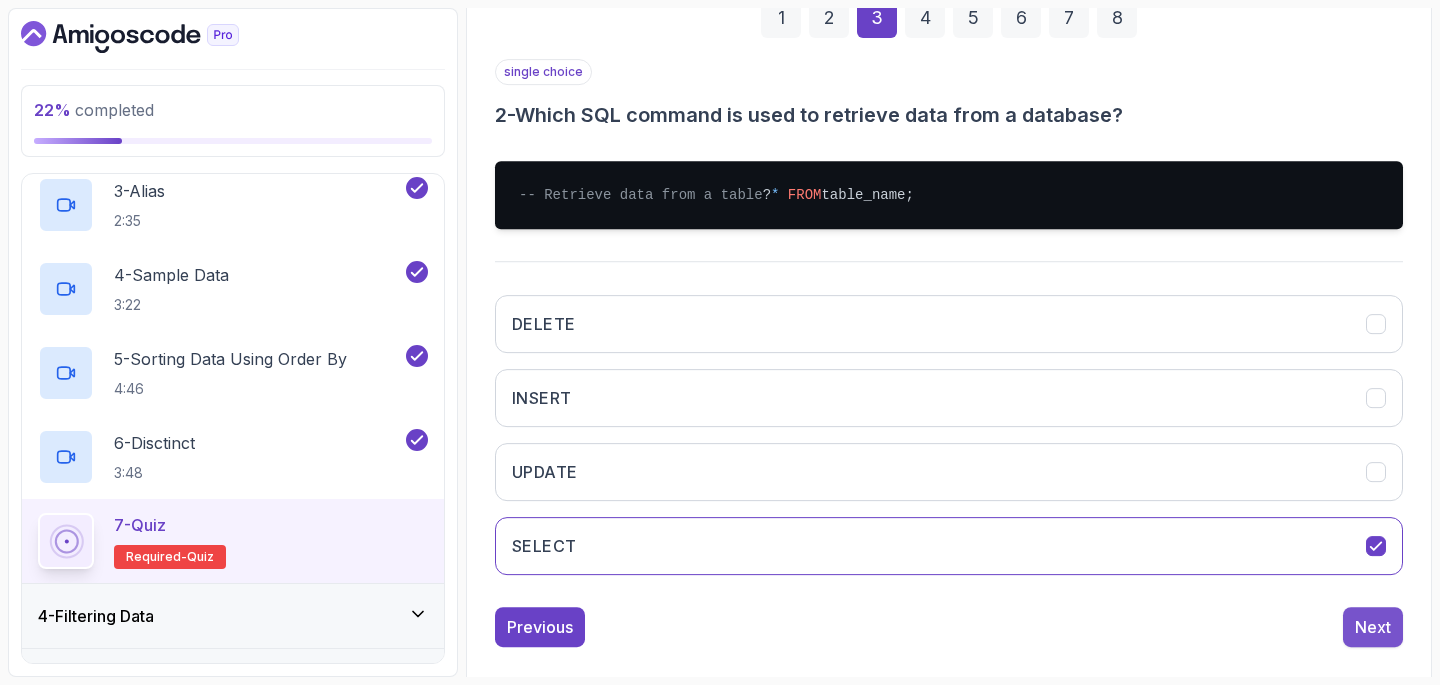 scroll, scrollTop: 240, scrollLeft: 0, axis: vertical 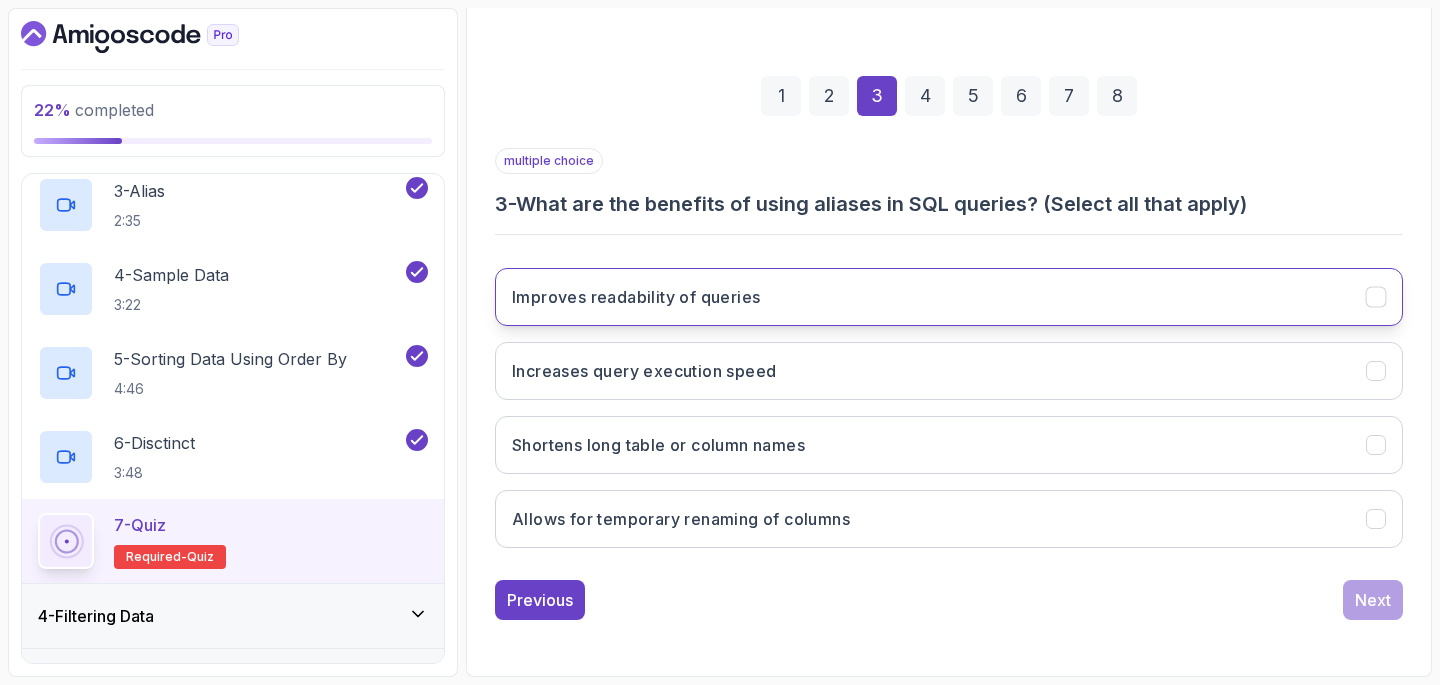 click on "Improves readability of queries" at bounding box center (949, 297) 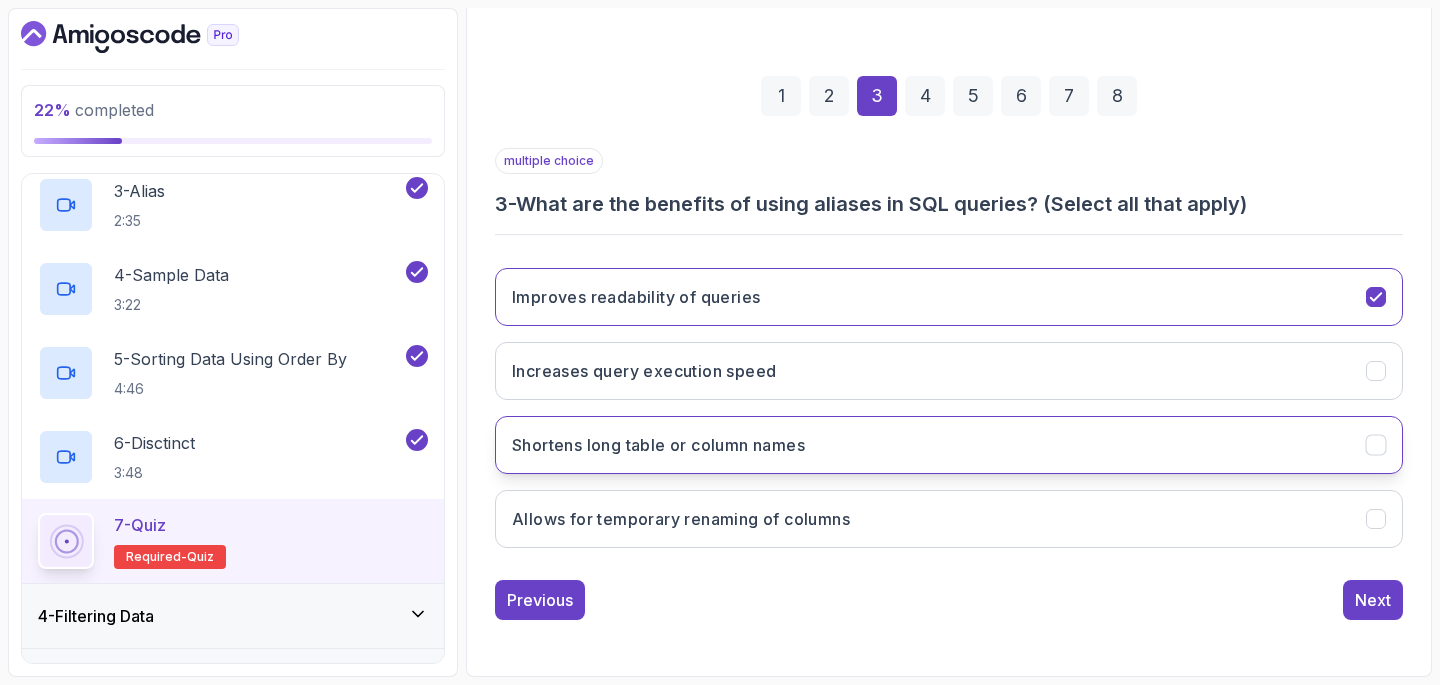 click on "Shortens long table or column names" at bounding box center [949, 445] 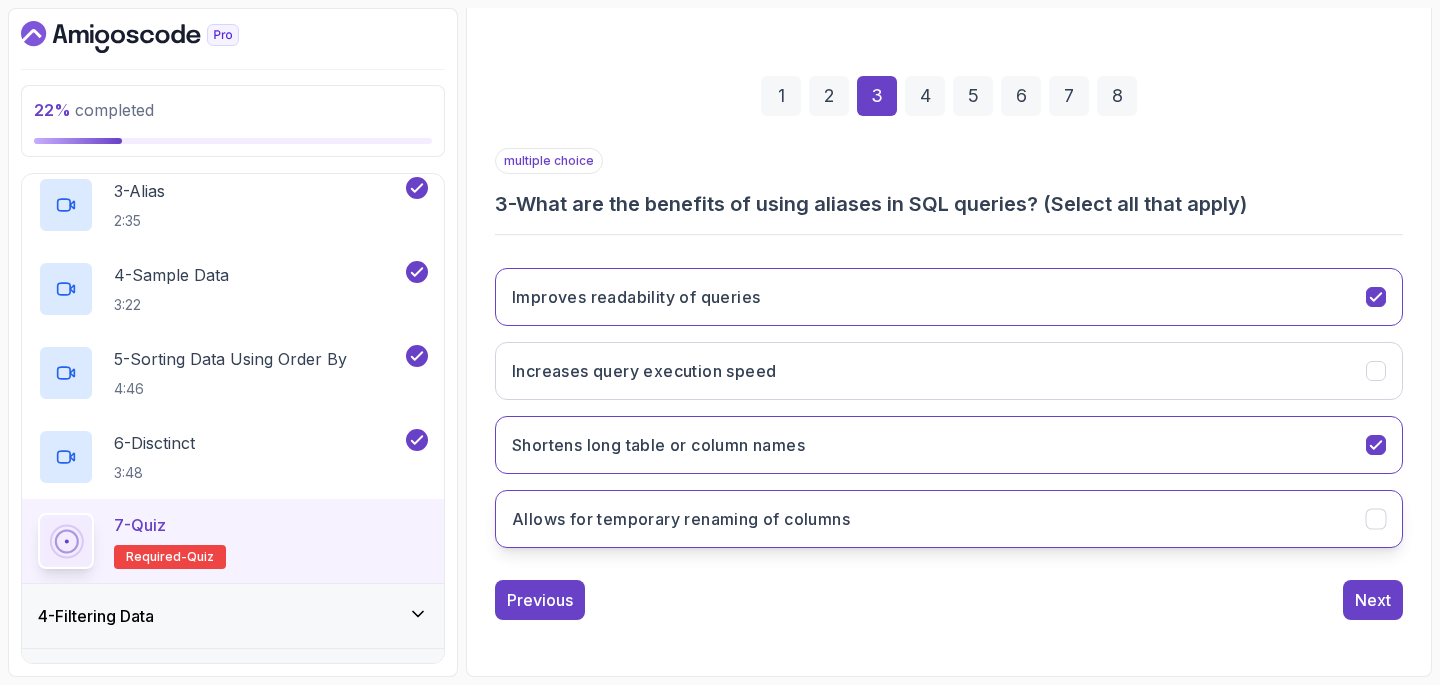click on "Allows for temporary renaming of columns" at bounding box center [949, 519] 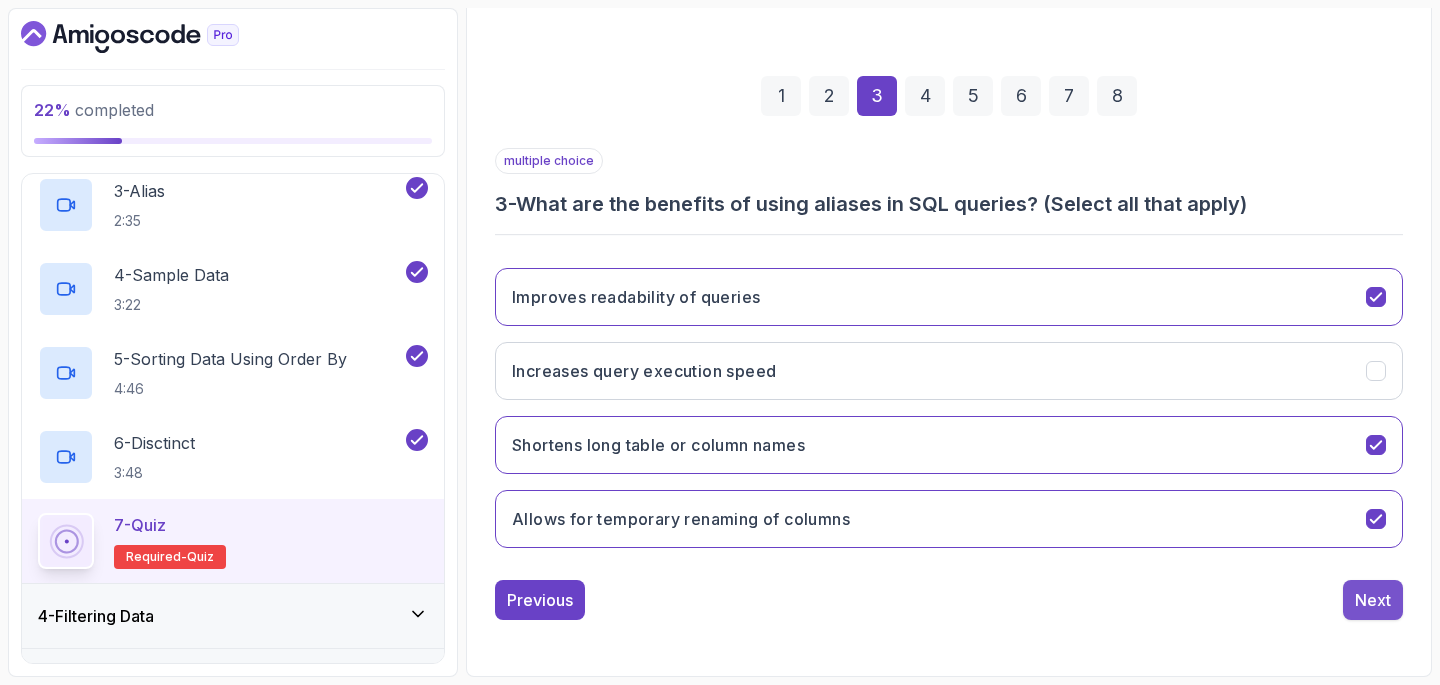 click on "Next" at bounding box center (1373, 600) 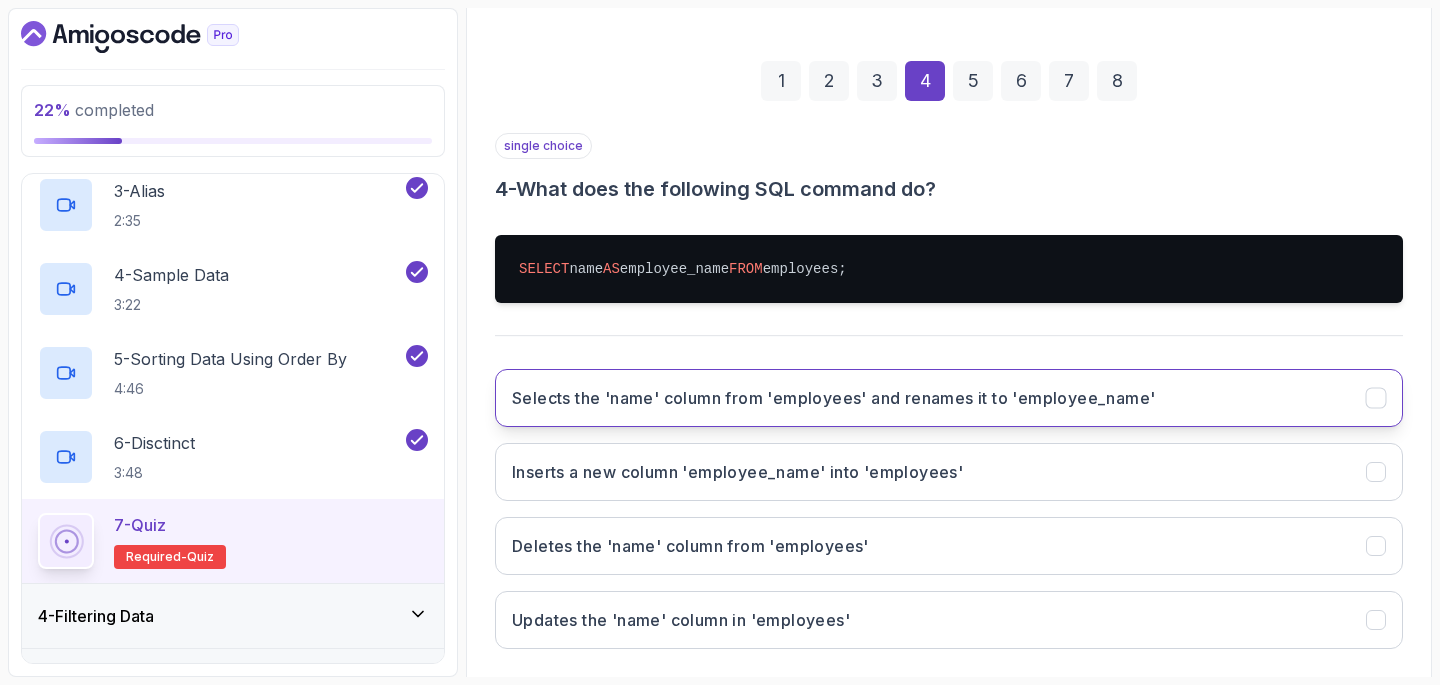 scroll, scrollTop: 267, scrollLeft: 0, axis: vertical 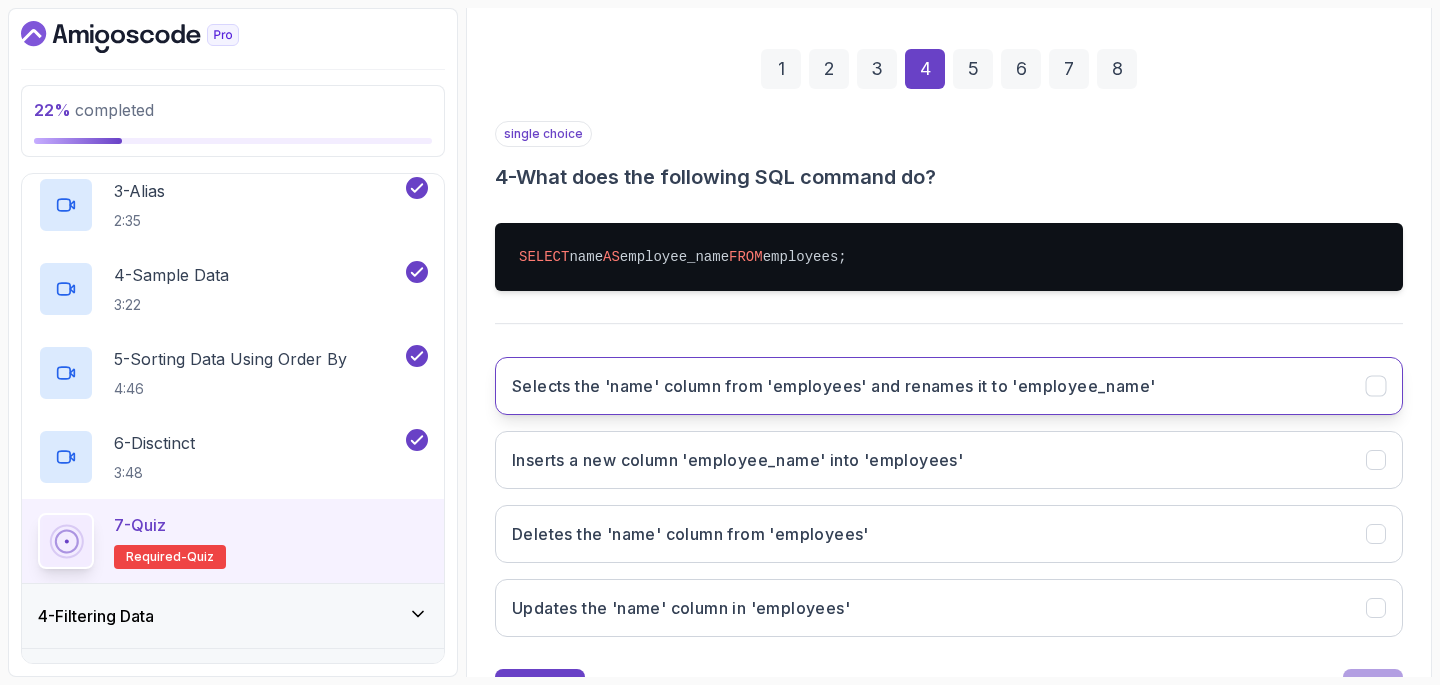 click on "Selects the 'name' column from 'employees' and renames it to 'employee_name'" at bounding box center (833, 386) 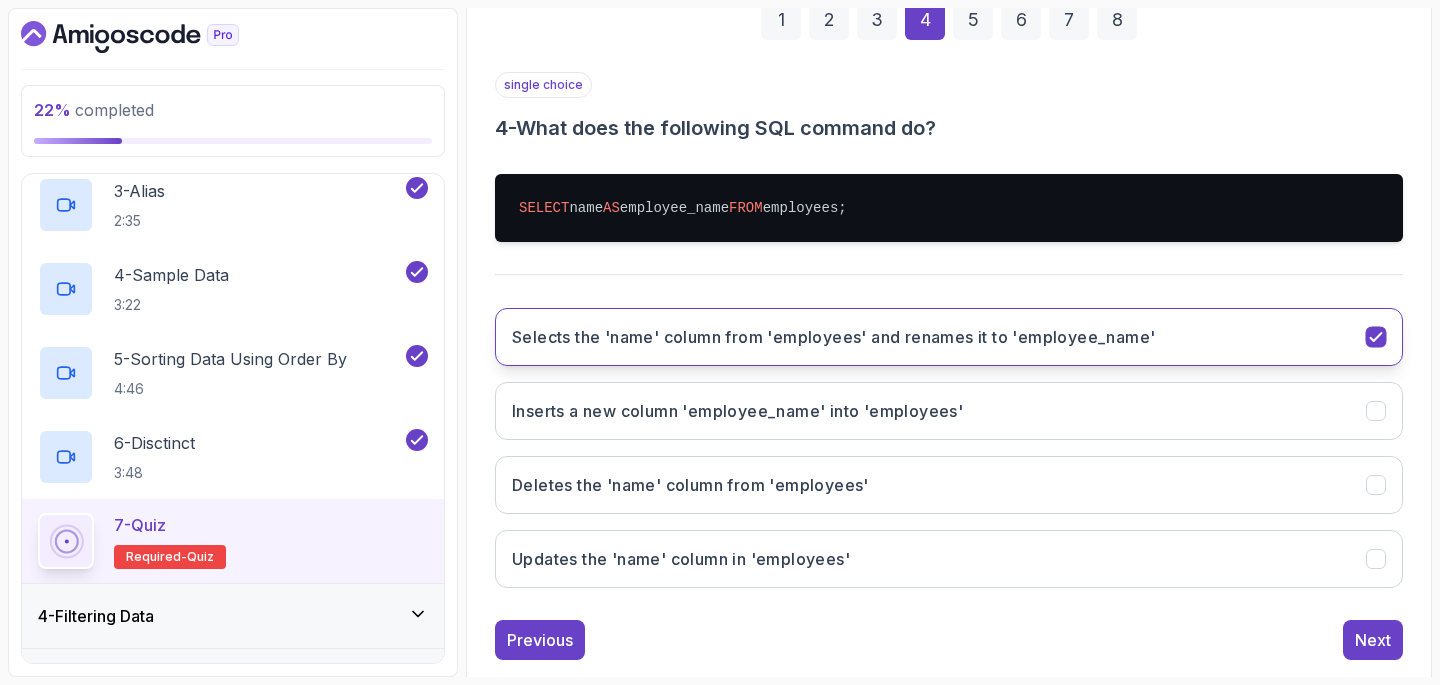 scroll, scrollTop: 356, scrollLeft: 0, axis: vertical 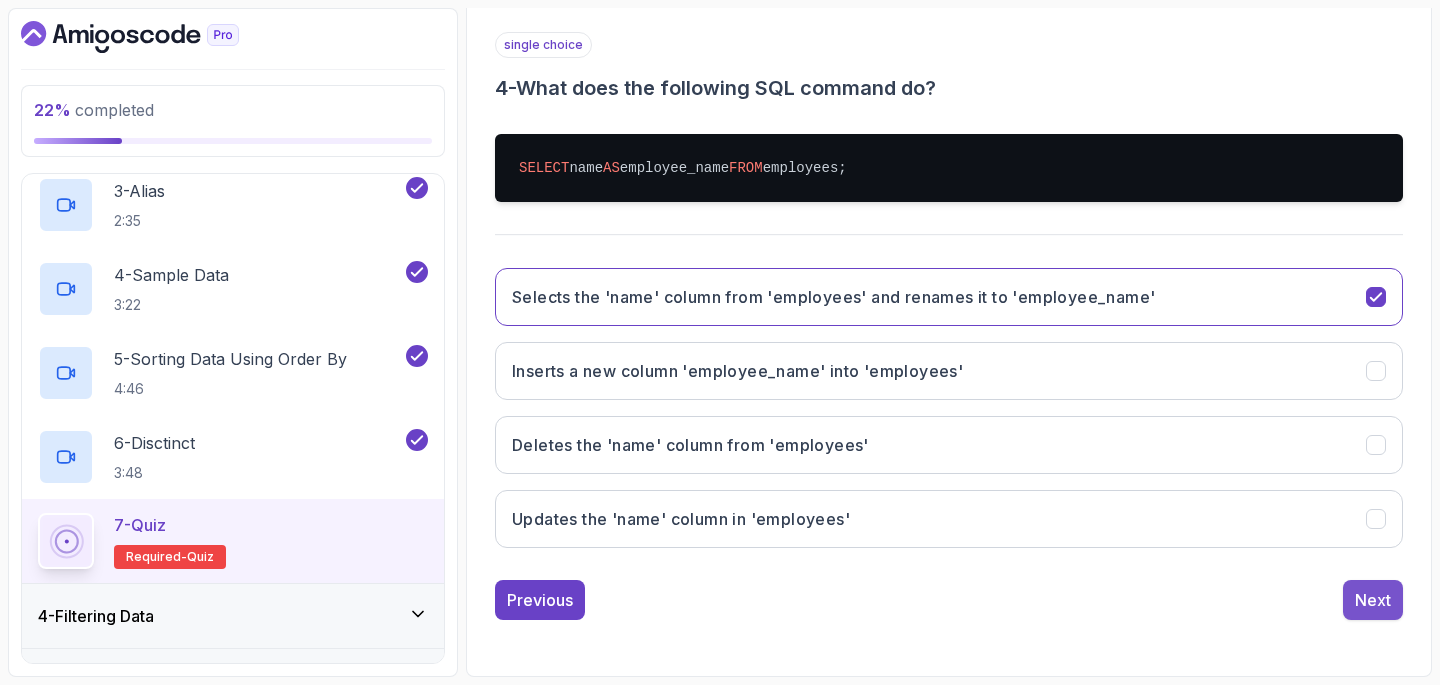 click on "Next" at bounding box center (1373, 600) 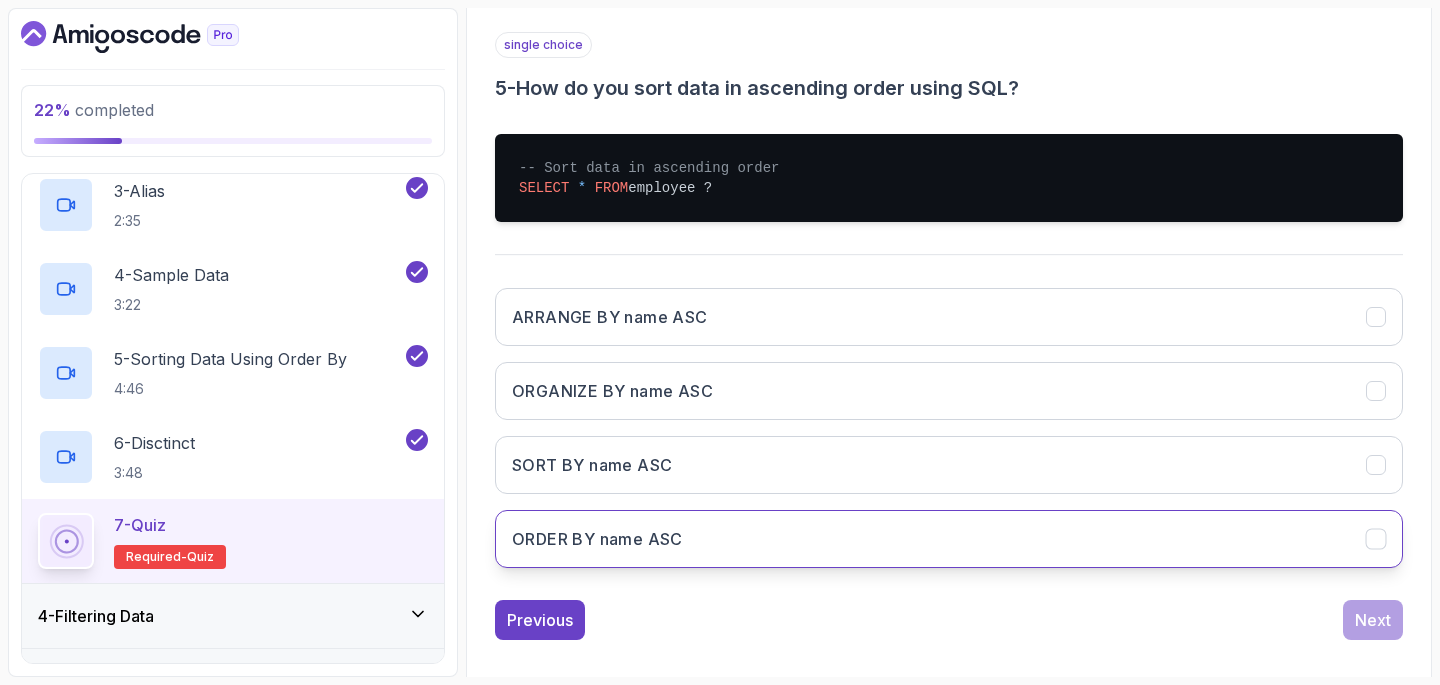 click on "ORDER BY name ASC" at bounding box center [597, 539] 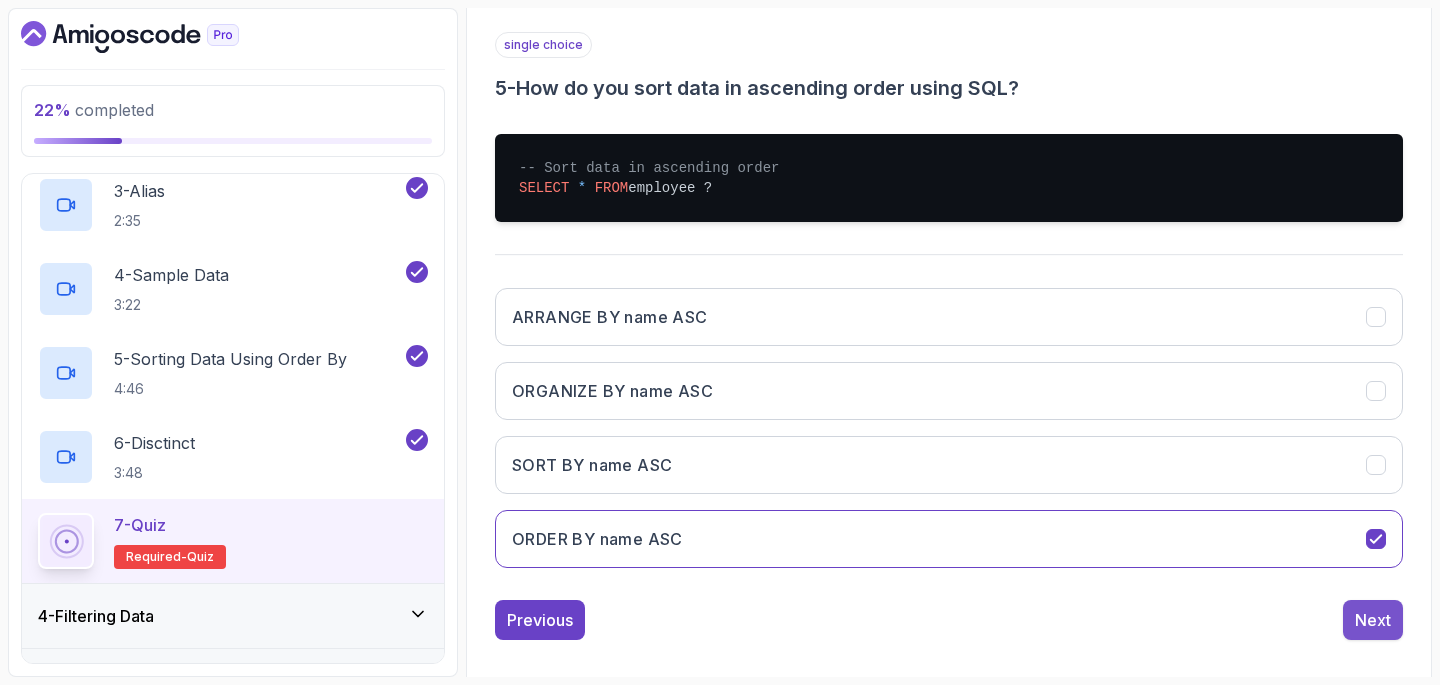 click on "Next" at bounding box center (1373, 620) 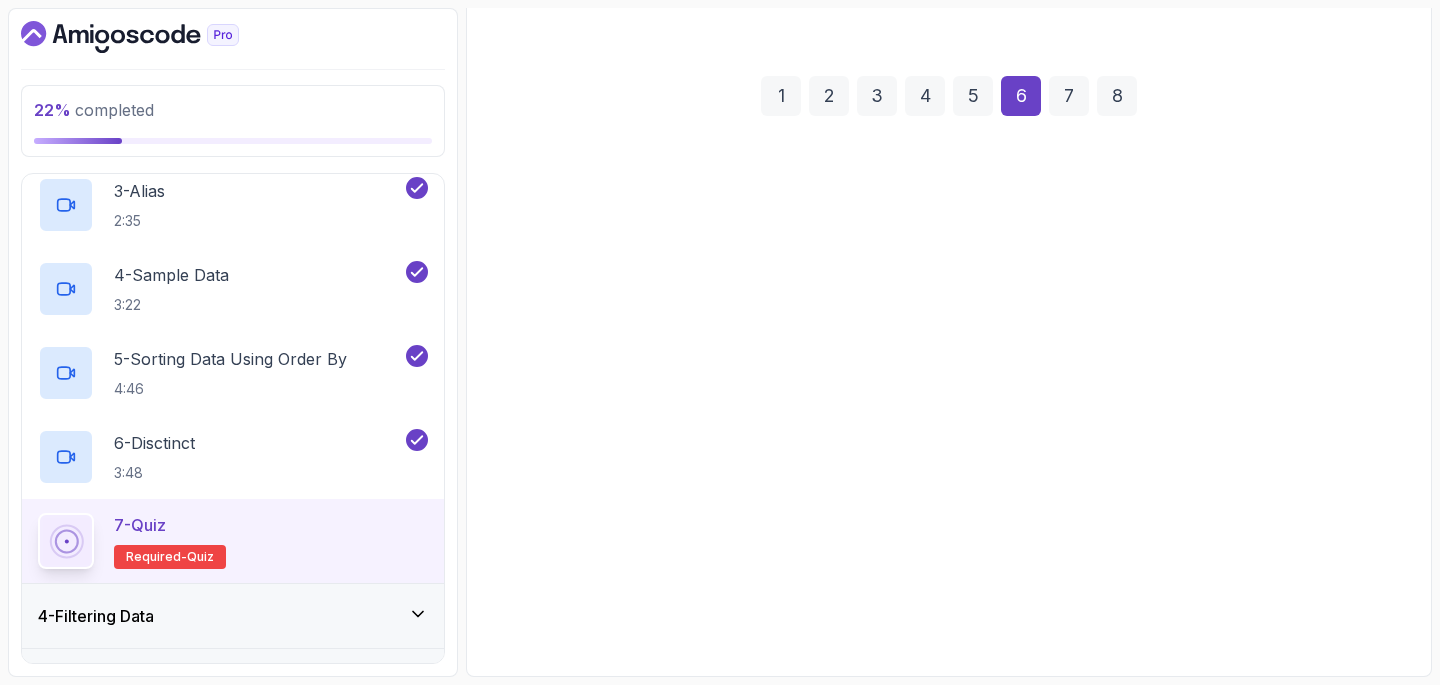 scroll, scrollTop: 240, scrollLeft: 0, axis: vertical 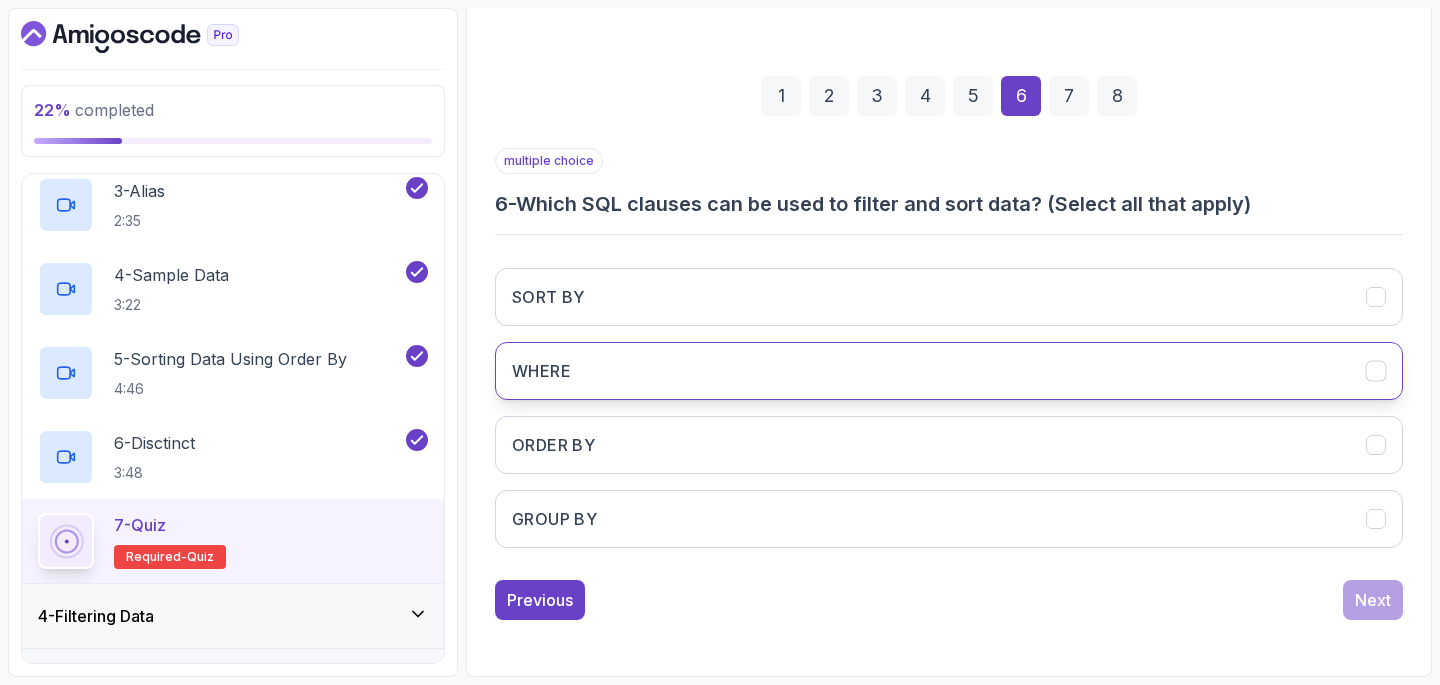 click on "WHERE" at bounding box center (949, 371) 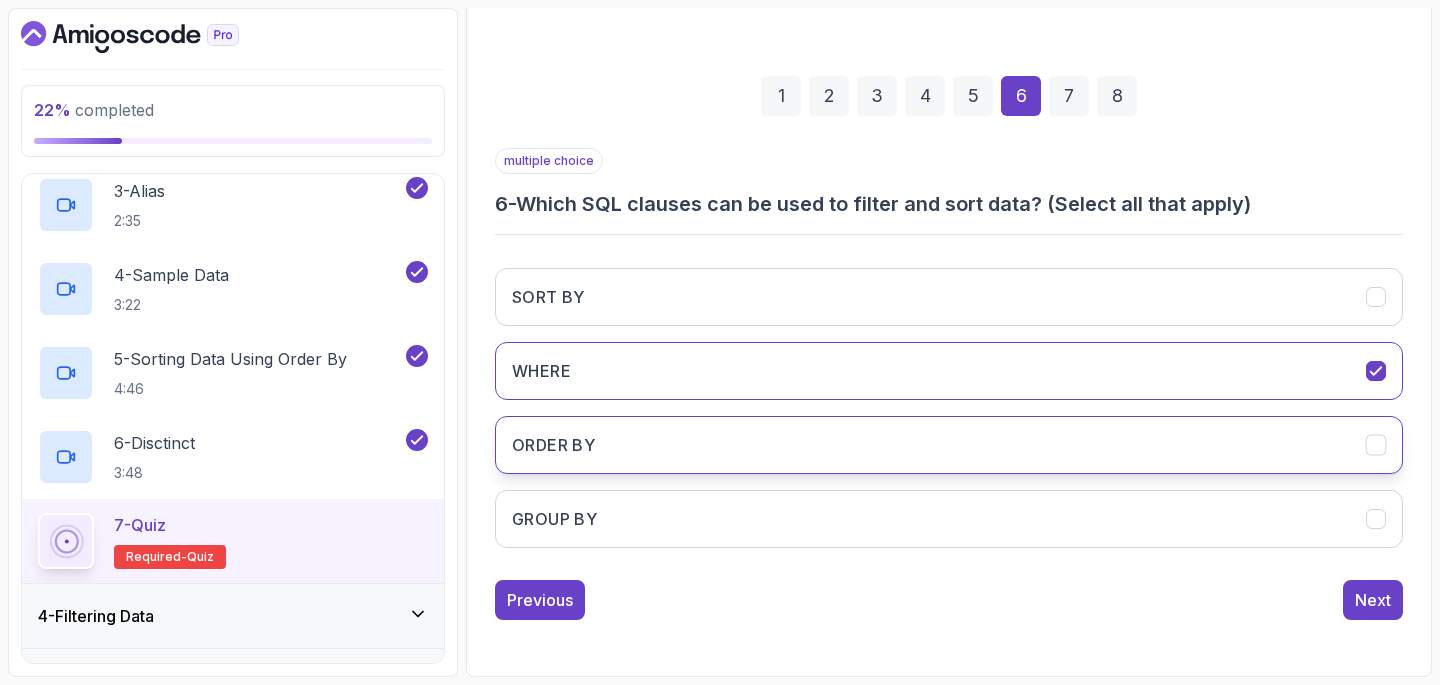click on "ORDER BY" at bounding box center [949, 445] 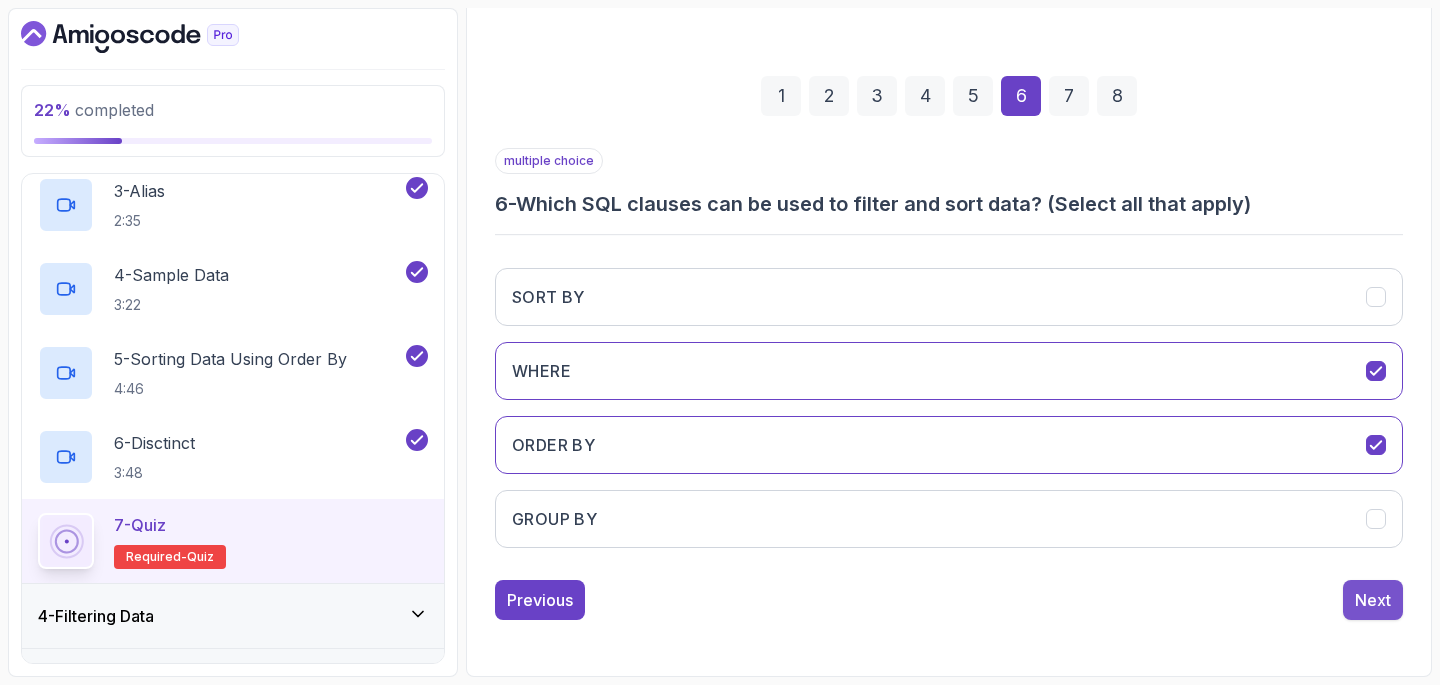 click on "Next" at bounding box center (1373, 600) 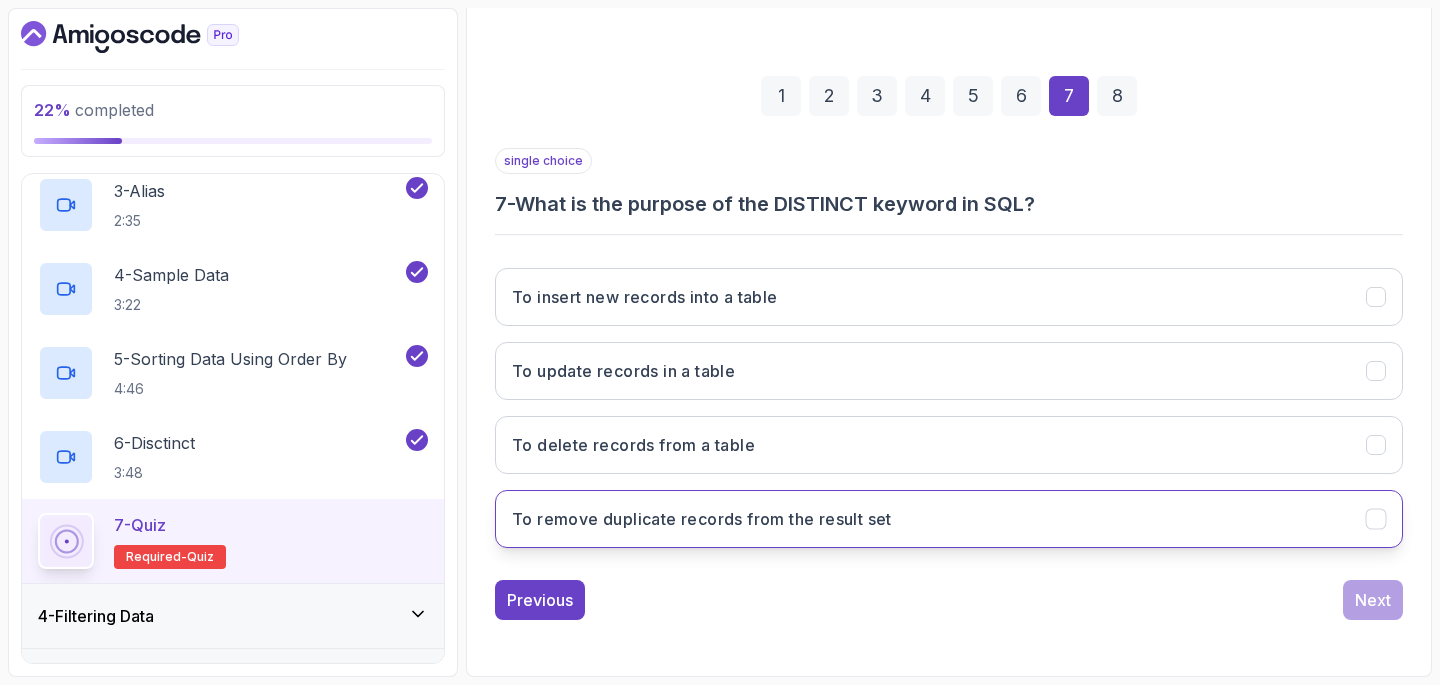 click on "To remove duplicate records from the result set" at bounding box center [702, 519] 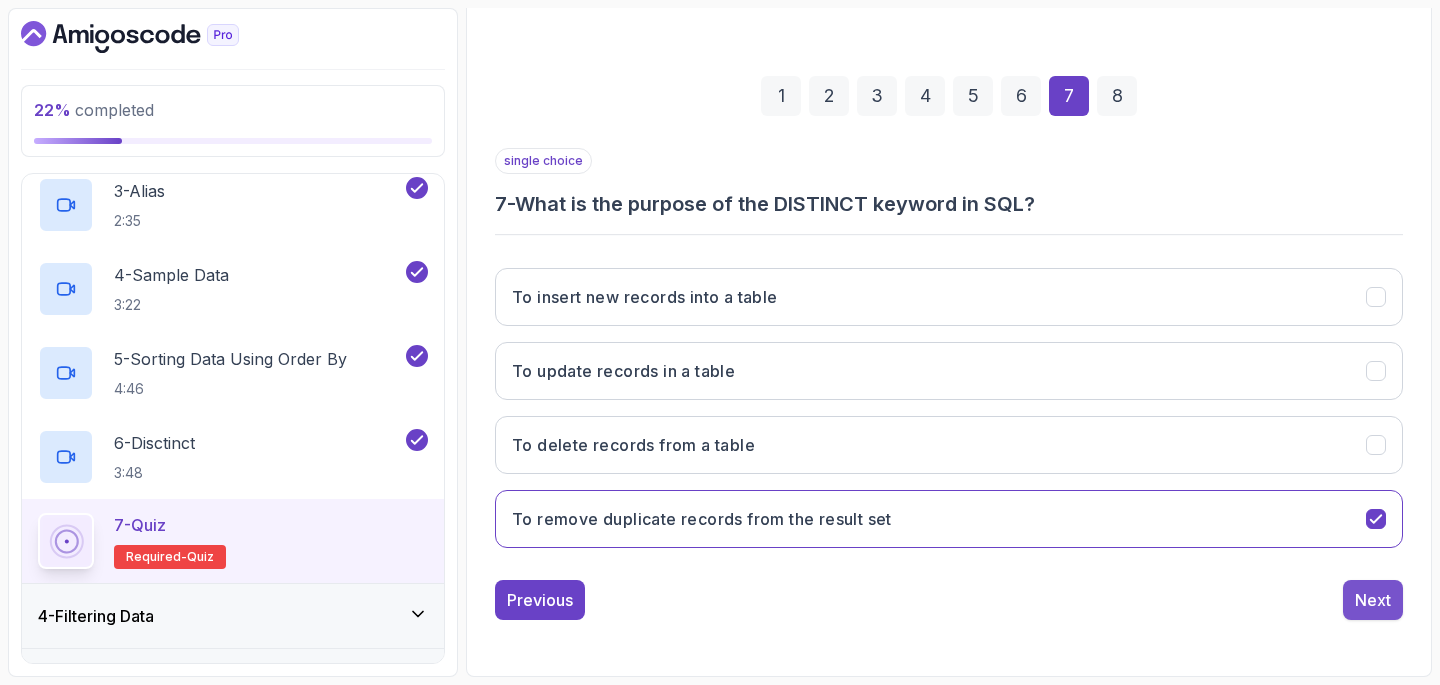 click on "Next" at bounding box center [1373, 600] 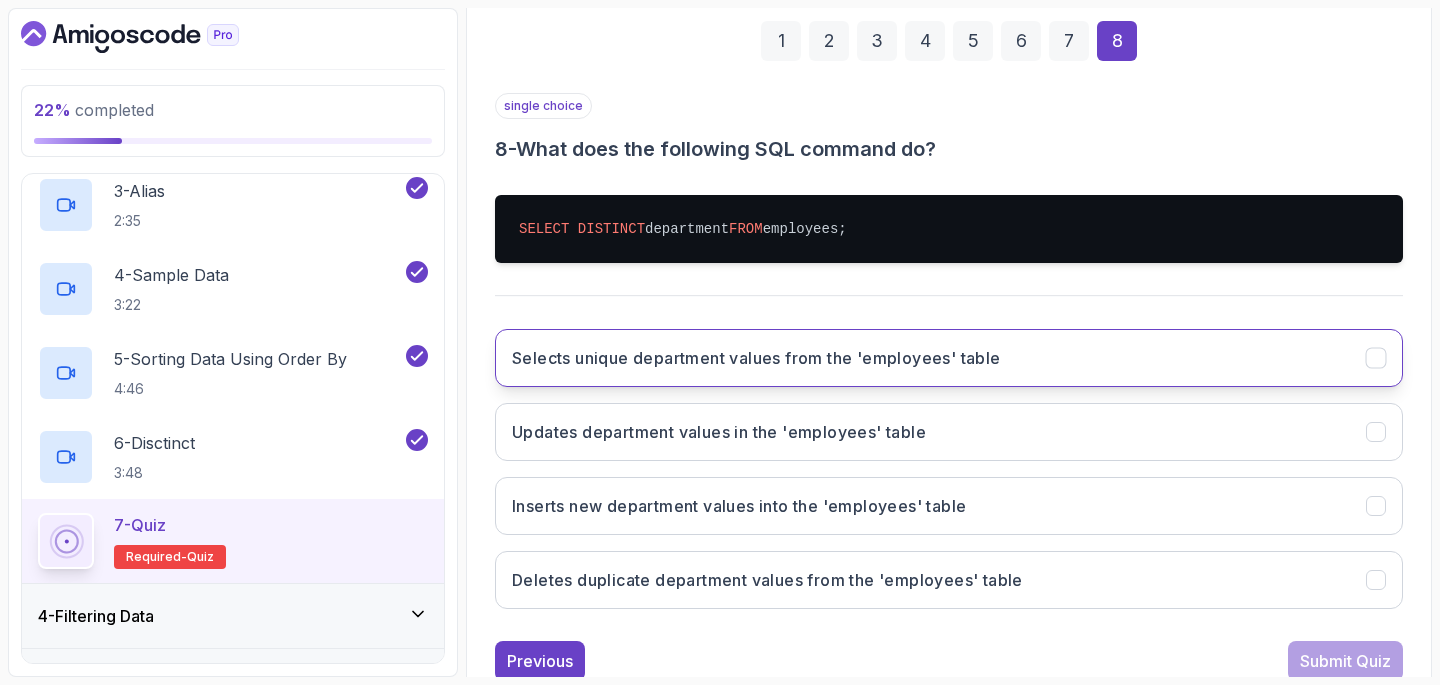 scroll, scrollTop: 298, scrollLeft: 0, axis: vertical 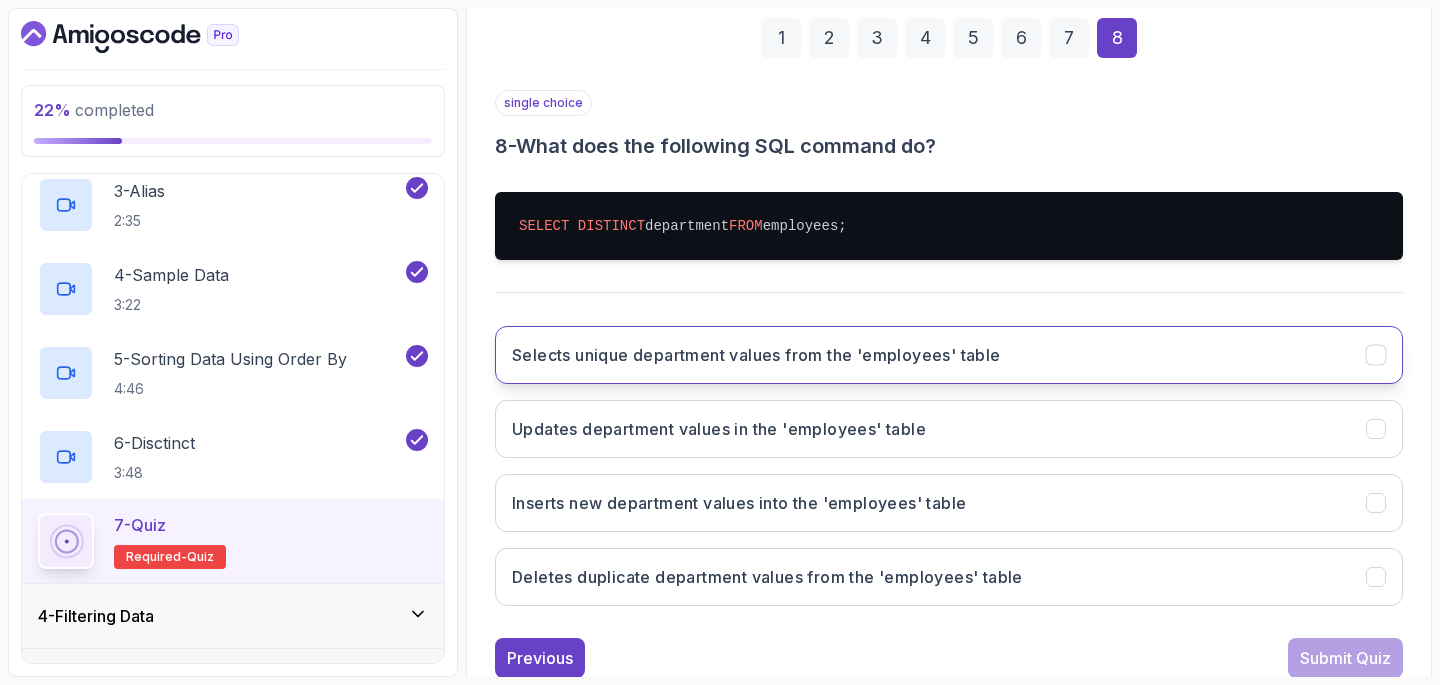 click on "Selects unique department values from the 'employees' table" at bounding box center (949, 355) 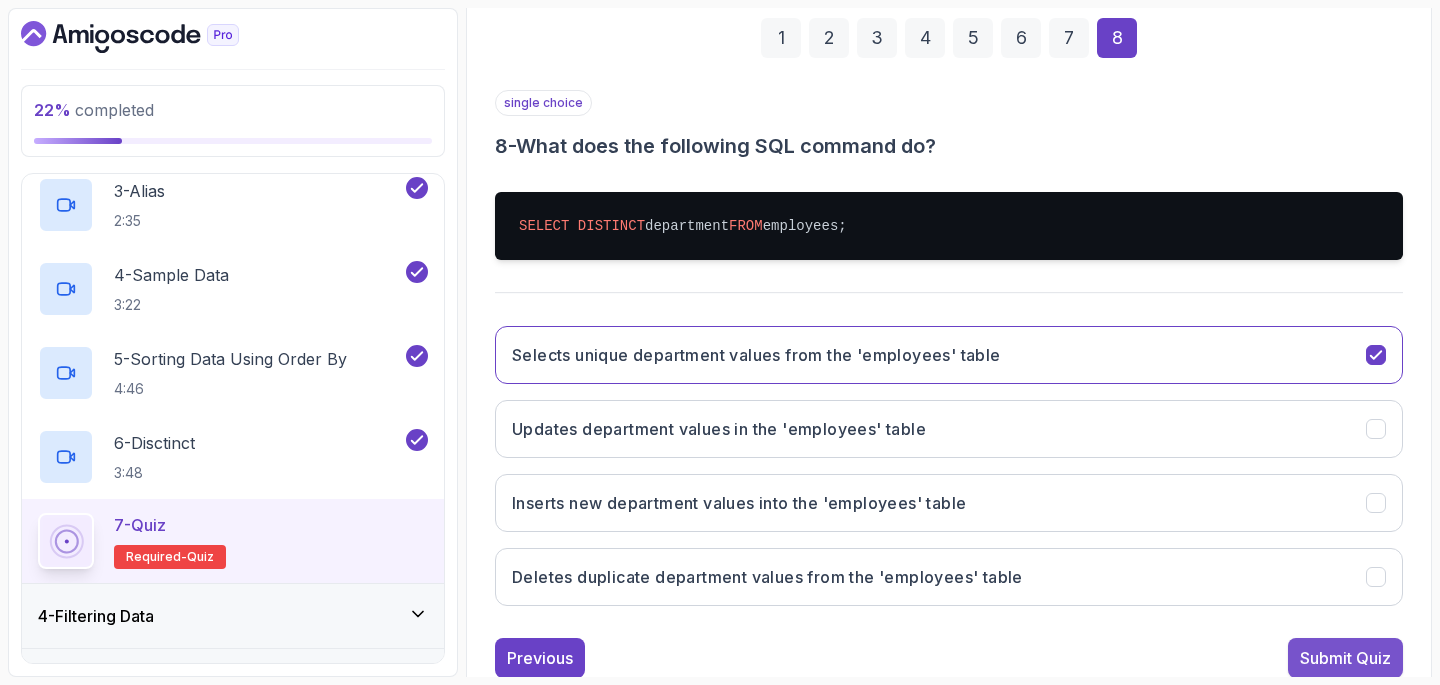click on "Submit Quiz" at bounding box center [1345, 658] 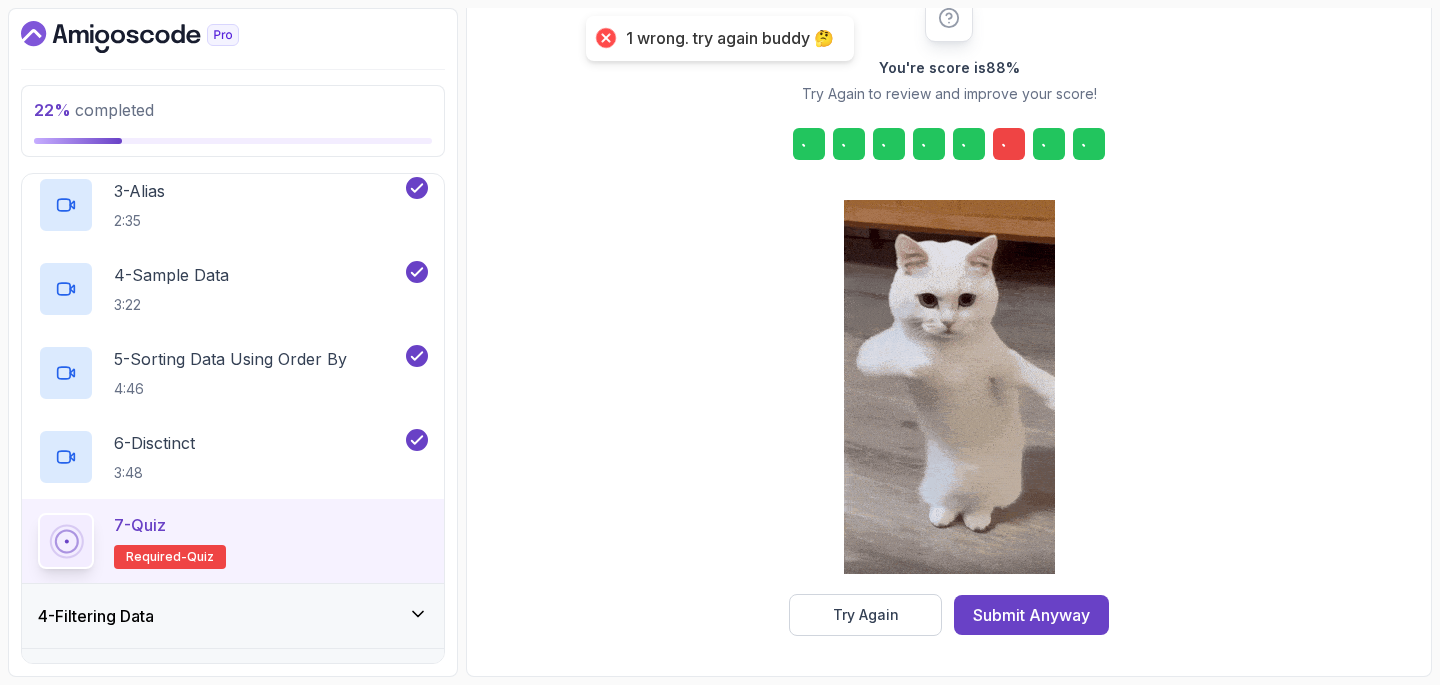 scroll, scrollTop: 274, scrollLeft: 0, axis: vertical 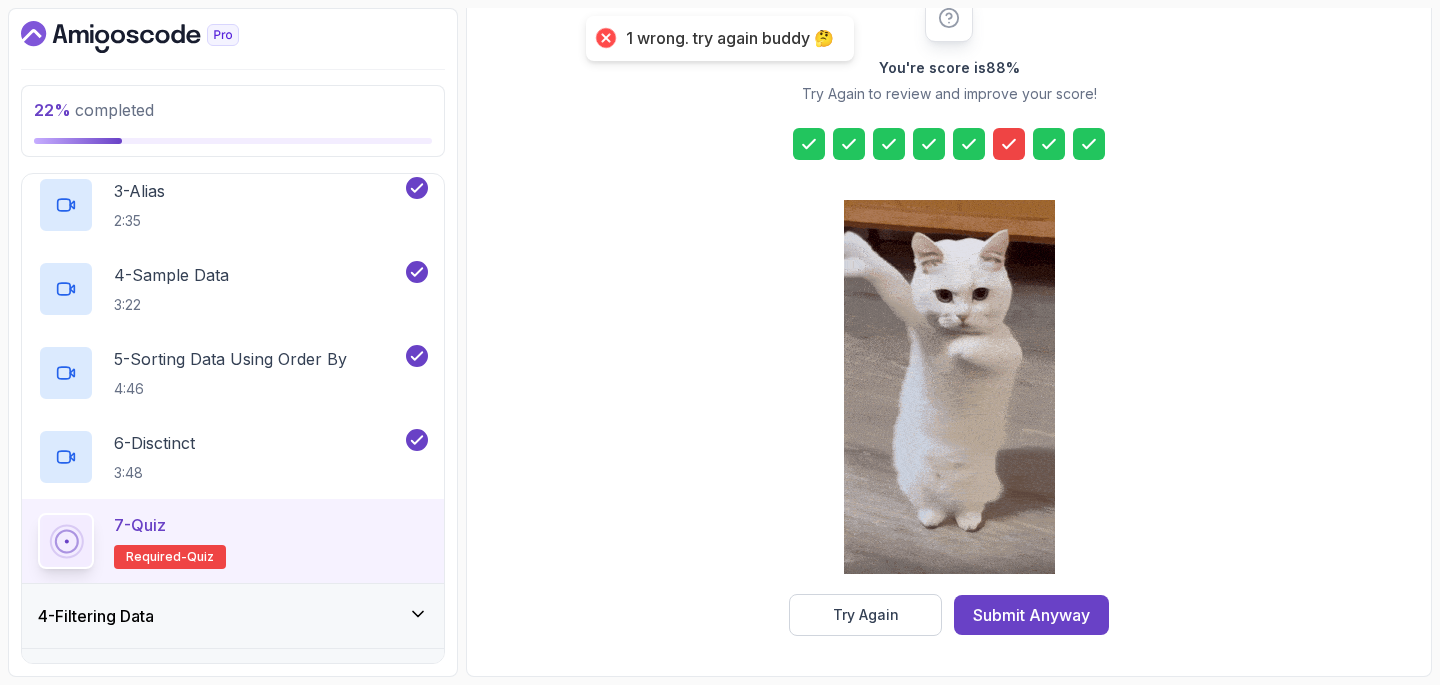 click 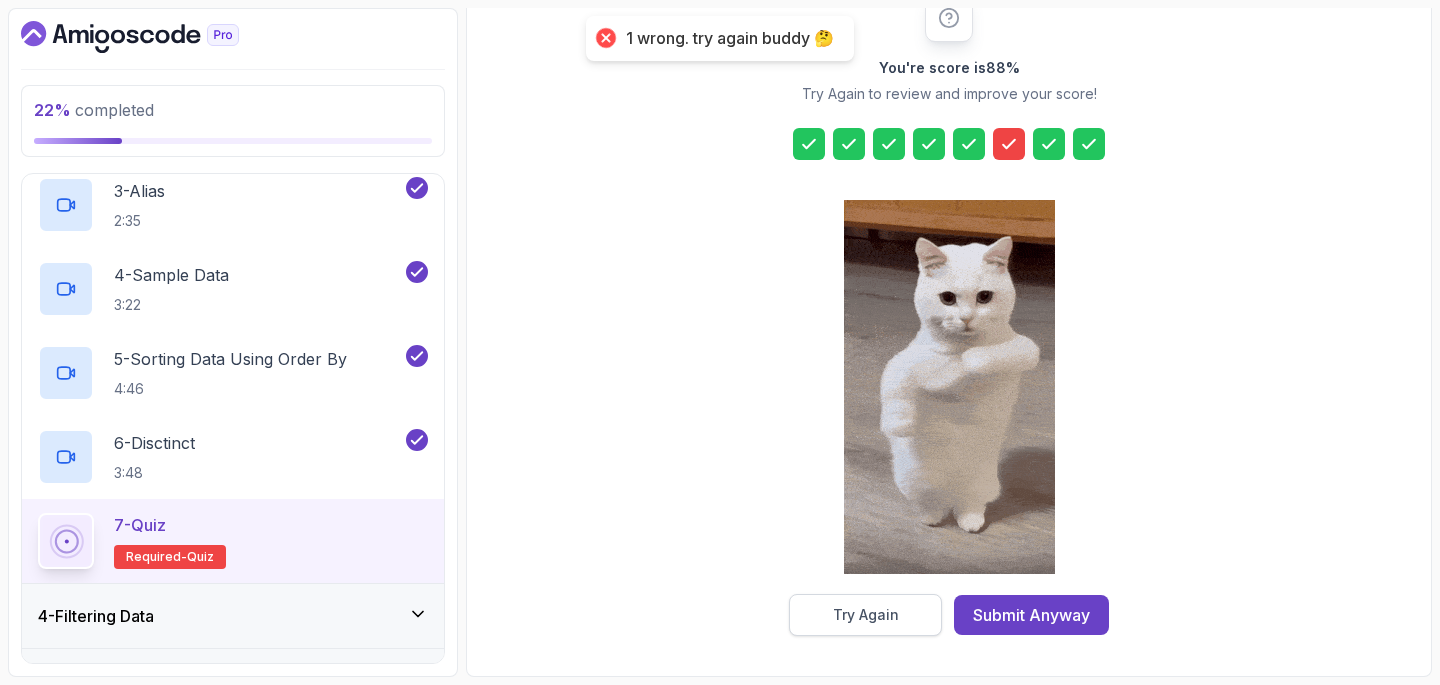 click on "Try Again" at bounding box center (865, 615) 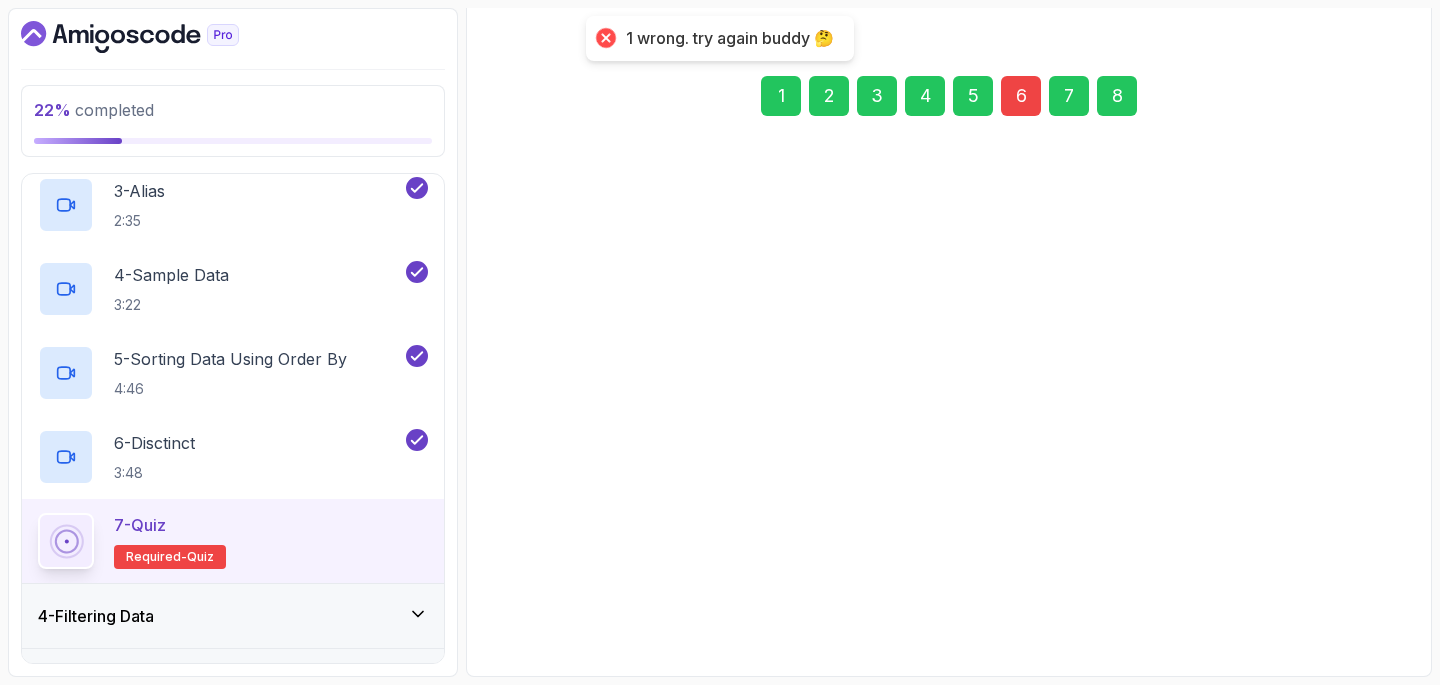 scroll, scrollTop: 240, scrollLeft: 0, axis: vertical 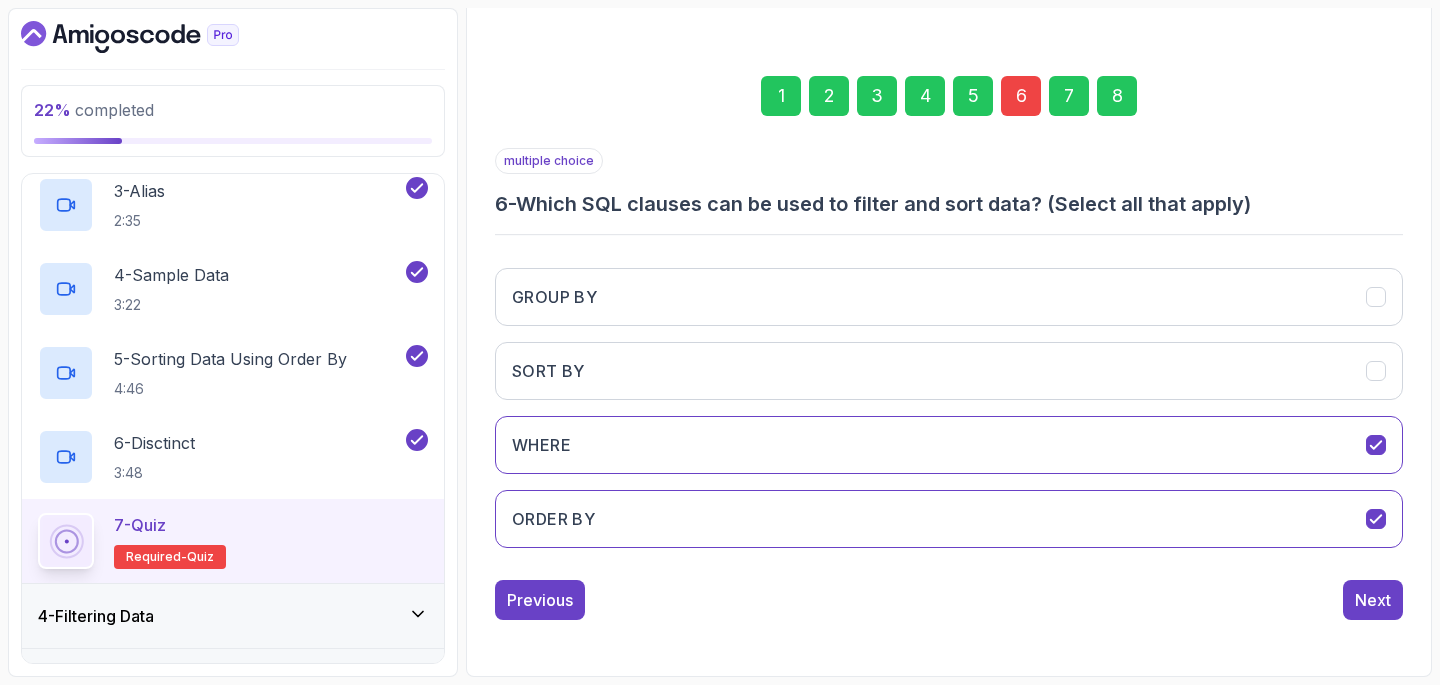 click on "6" at bounding box center [1021, 96] 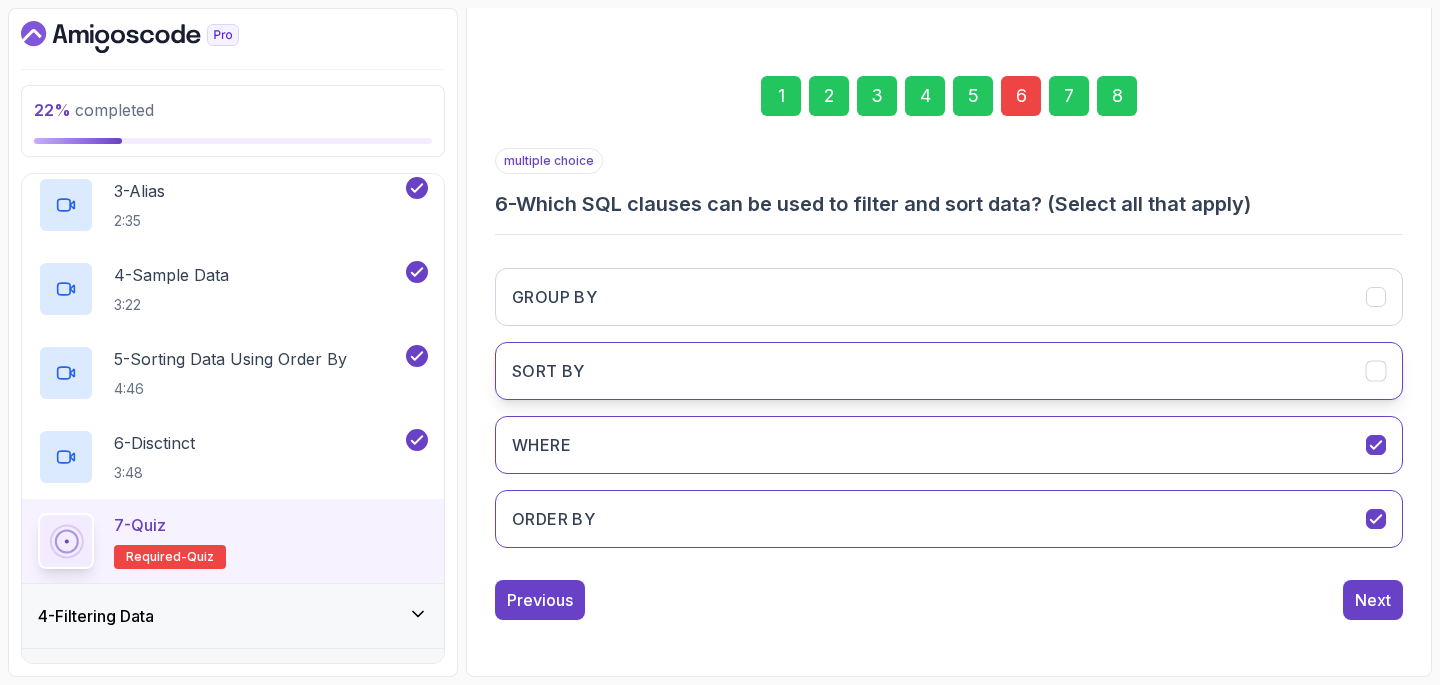 click on "SORT BY" at bounding box center [949, 371] 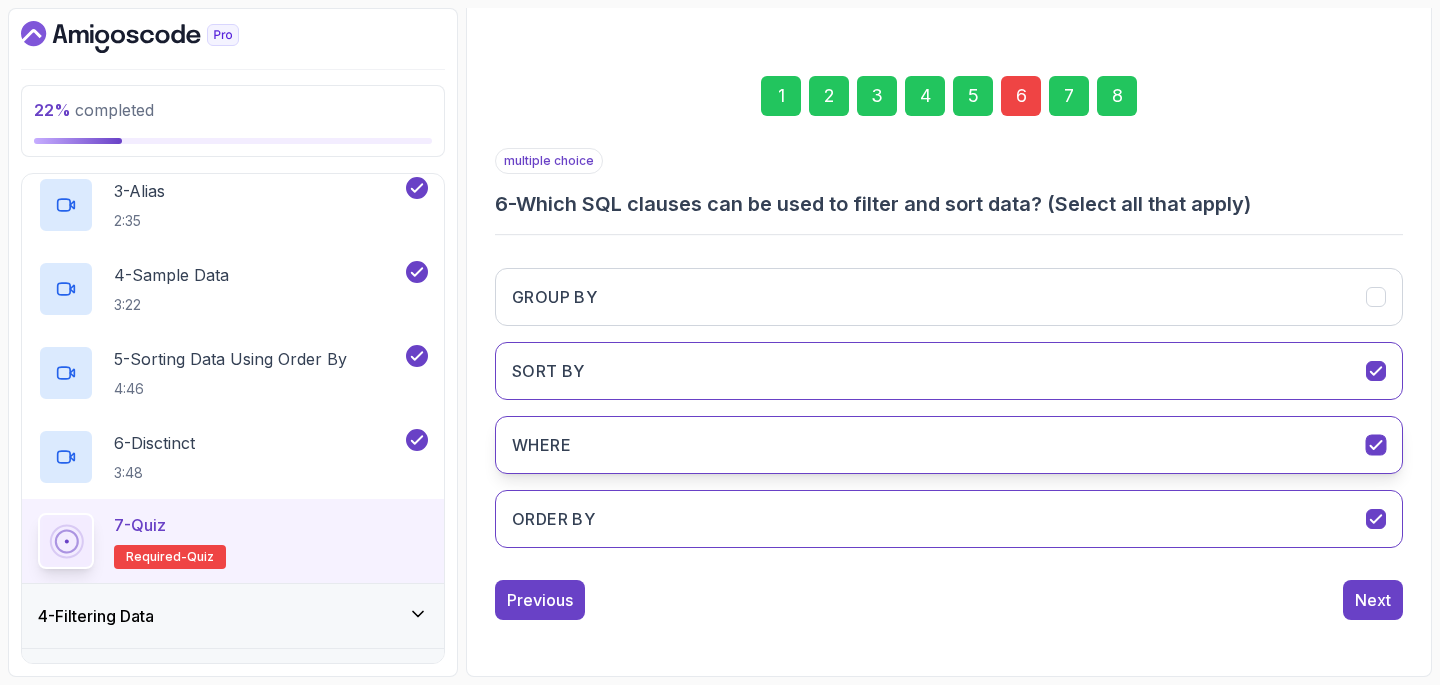 click on "WHERE" at bounding box center (949, 445) 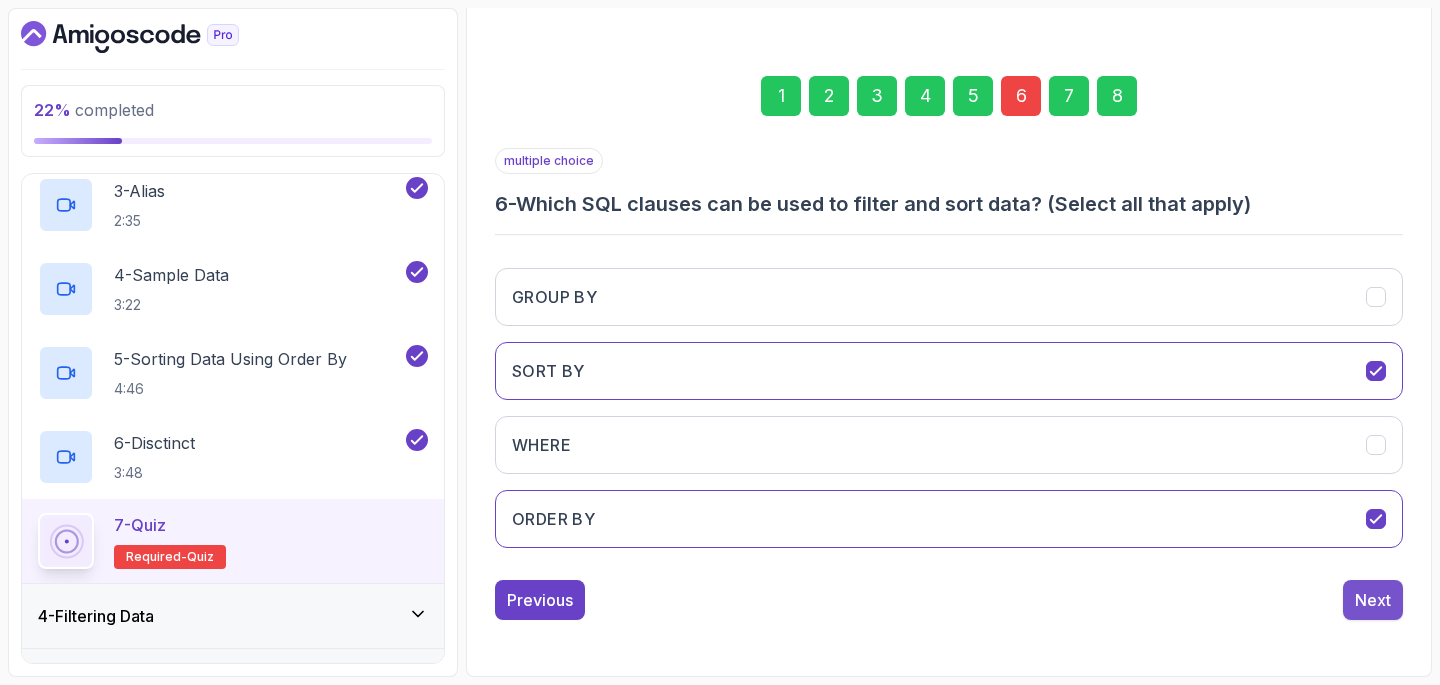 click on "Next" at bounding box center [1373, 600] 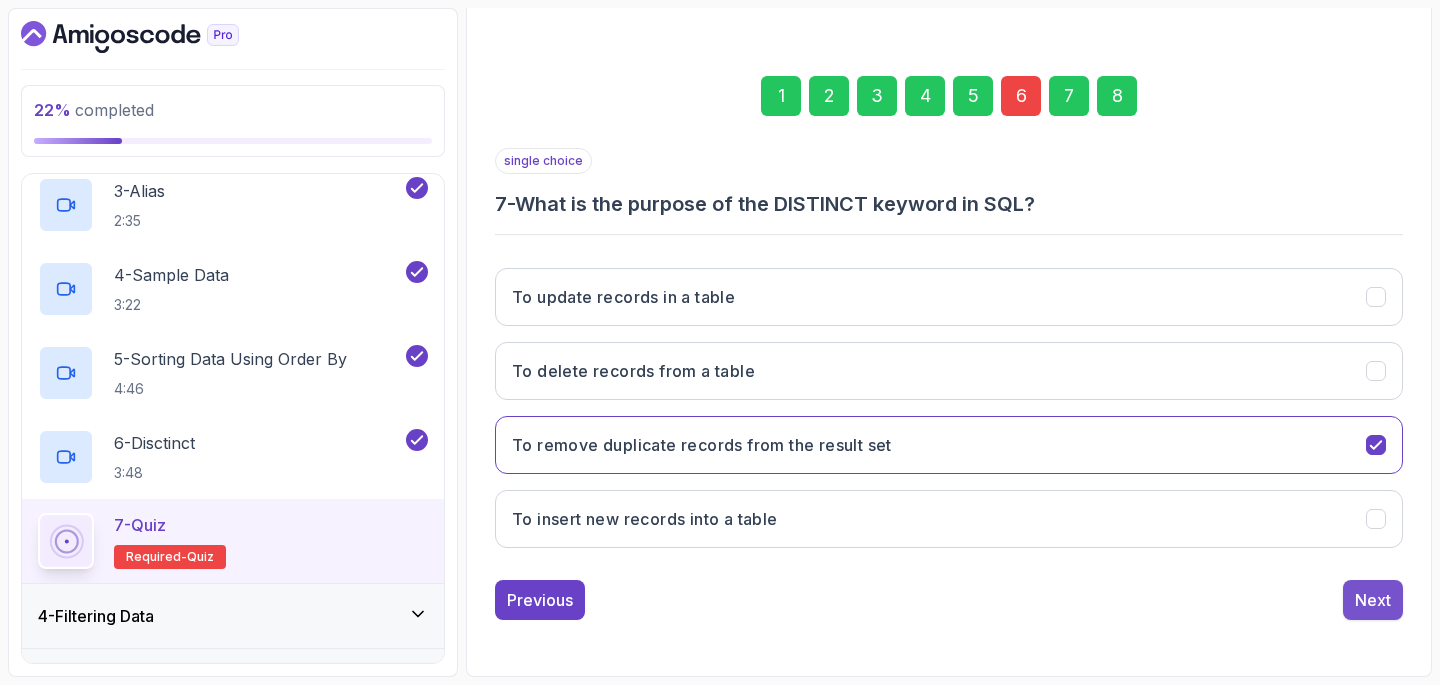 click on "Next" at bounding box center (1373, 600) 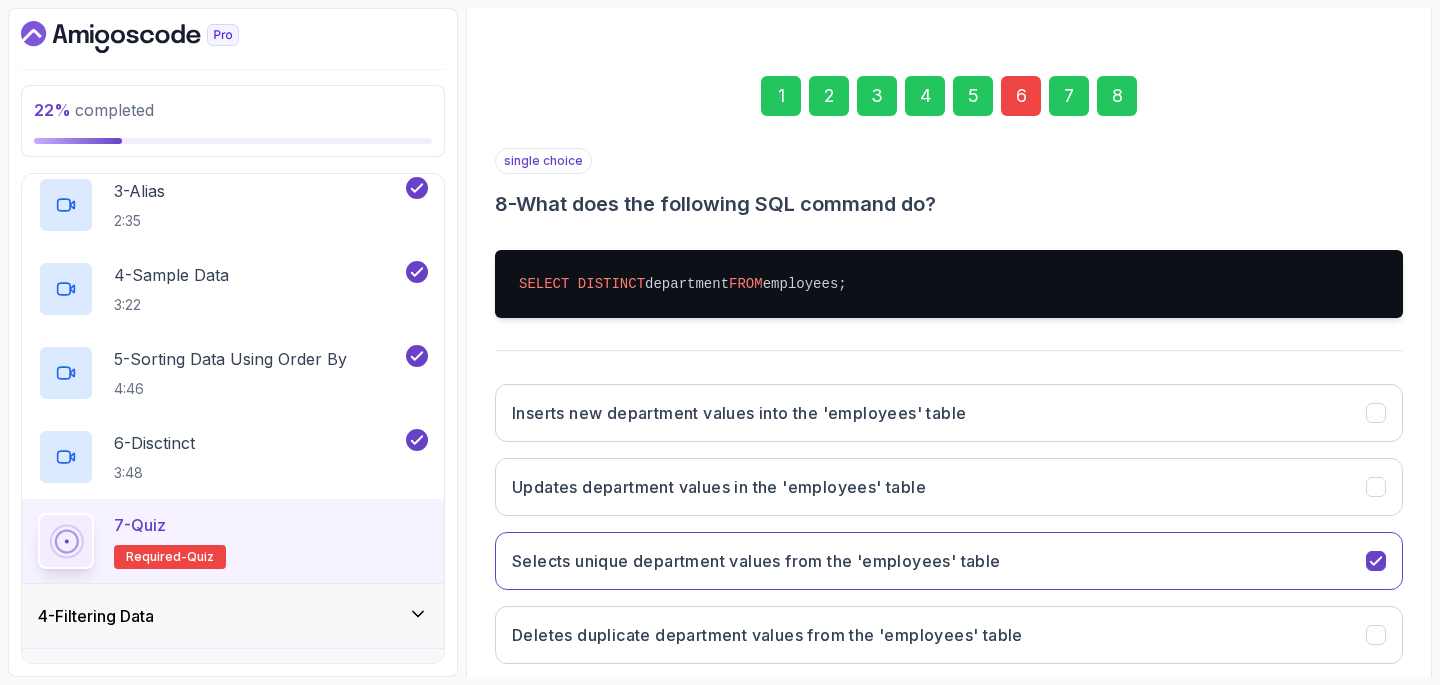 scroll, scrollTop: 356, scrollLeft: 0, axis: vertical 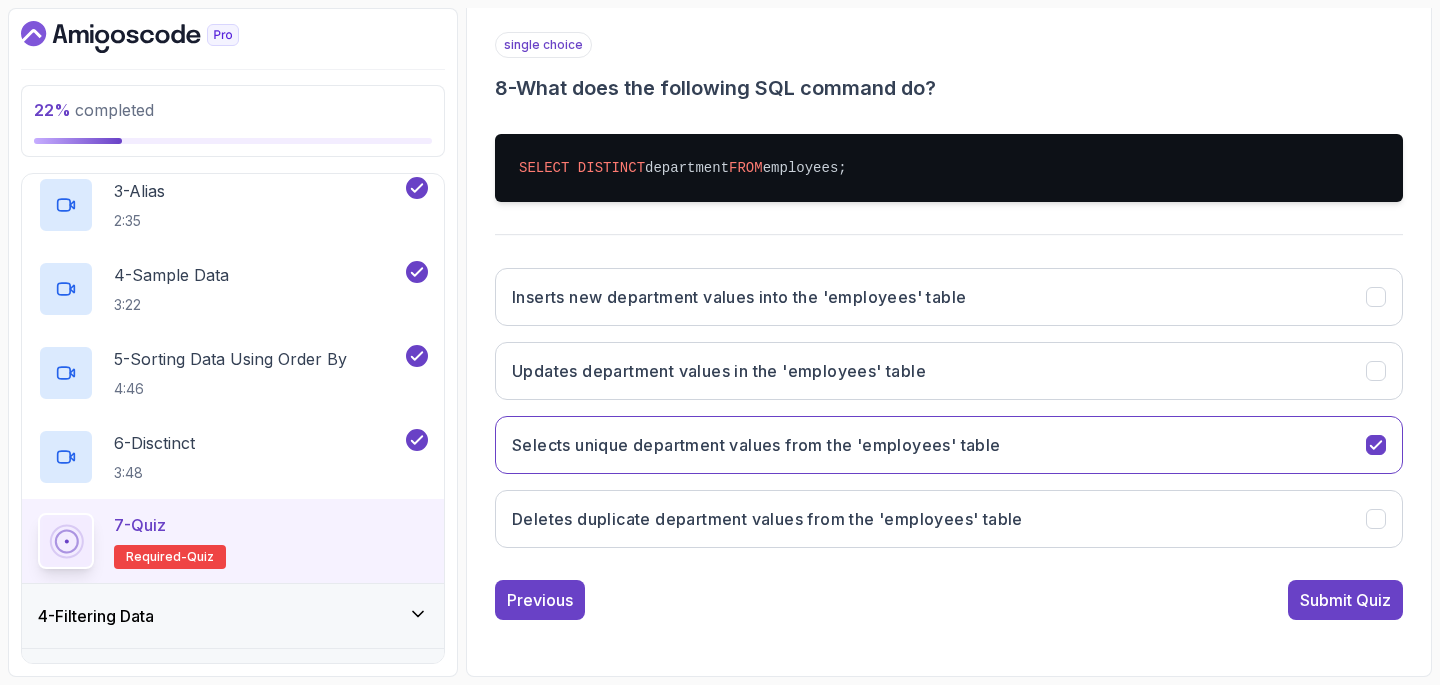 click on "Submit Quiz" at bounding box center [1345, 600] 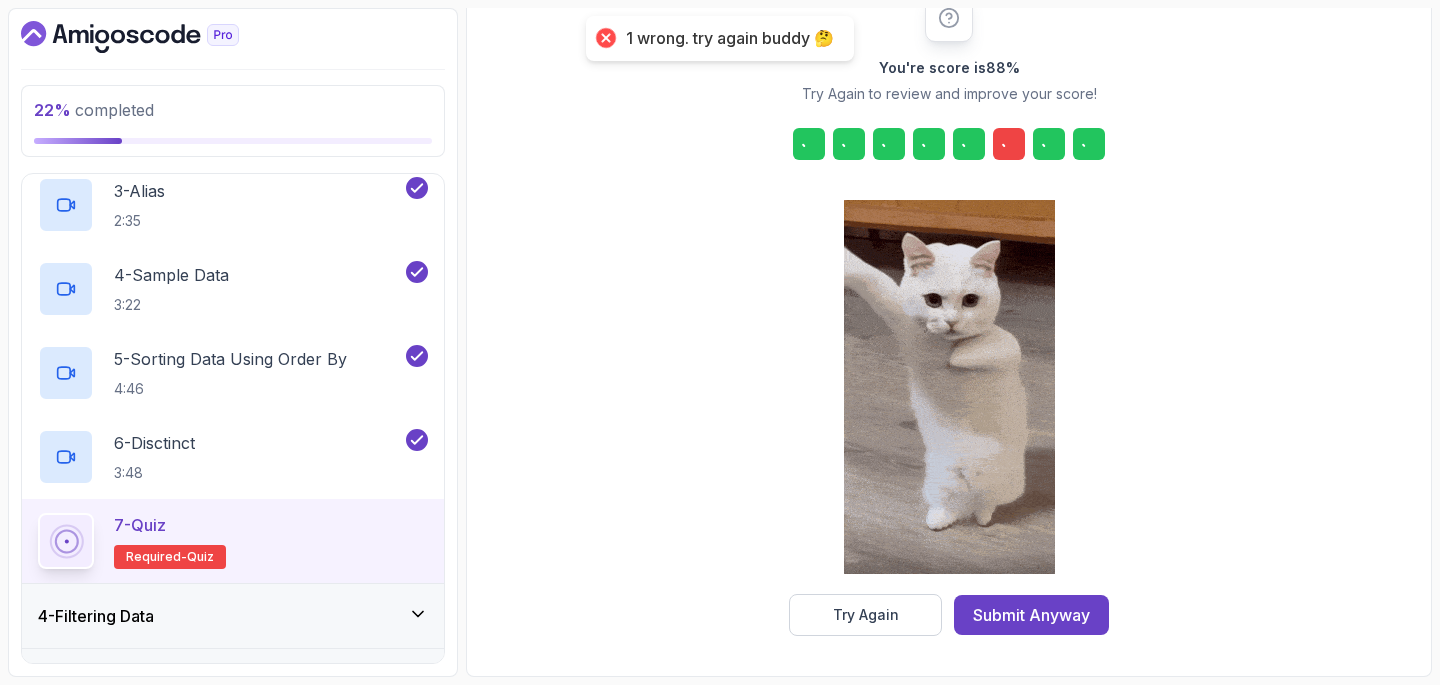 scroll, scrollTop: 274, scrollLeft: 0, axis: vertical 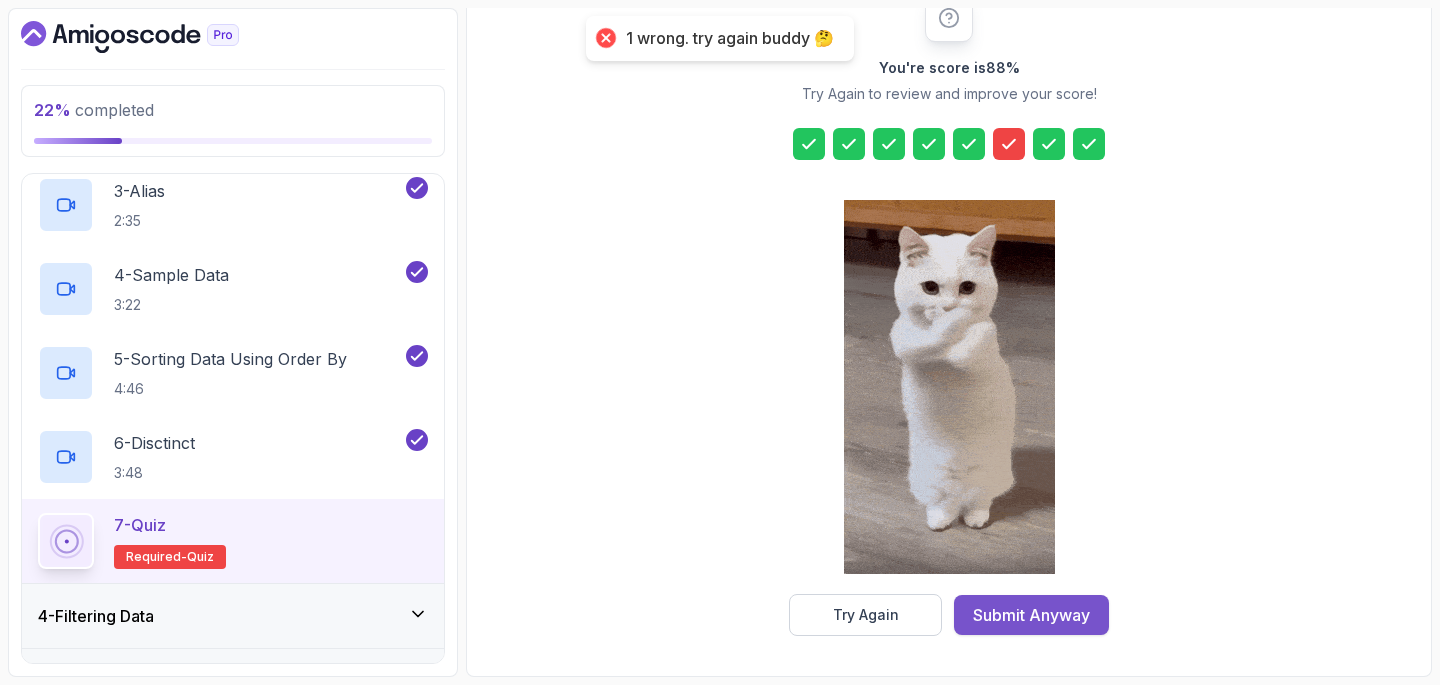click on "Submit Anyway" at bounding box center (1031, 615) 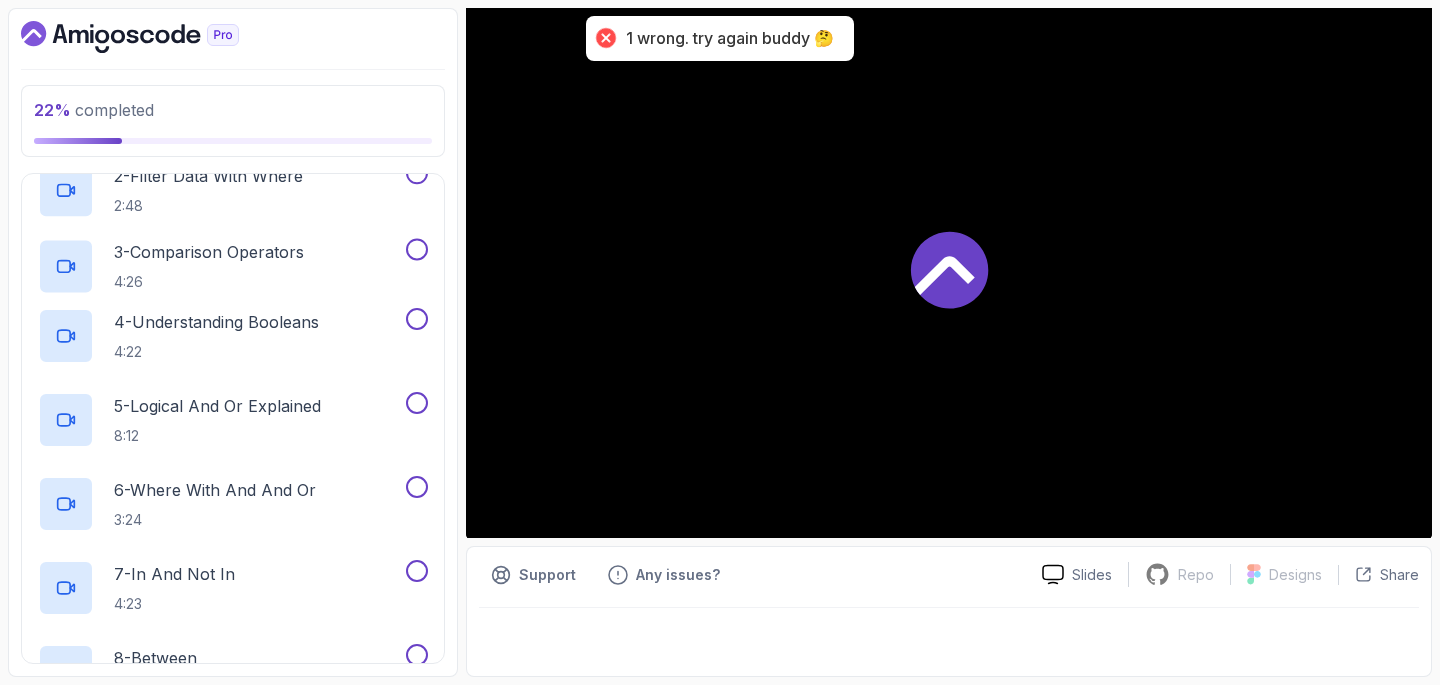 scroll, scrollTop: 0, scrollLeft: 0, axis: both 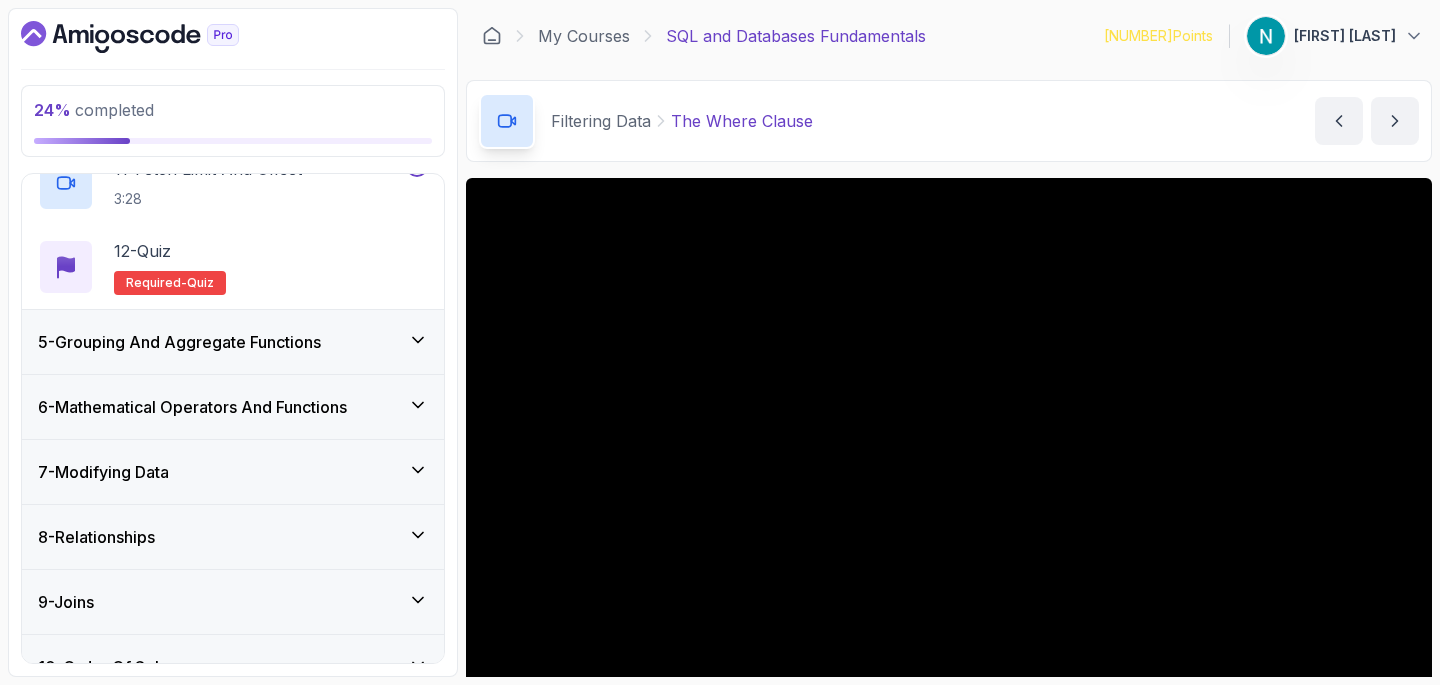 click 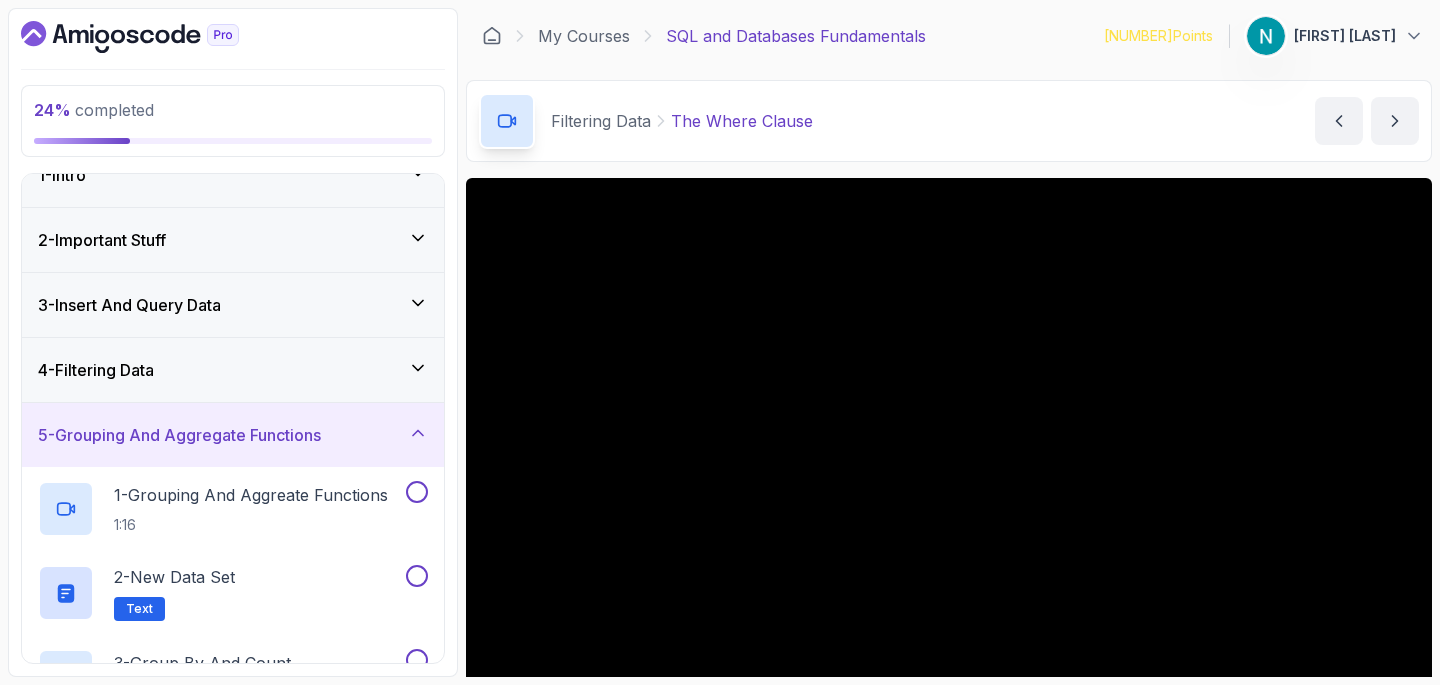 scroll, scrollTop: 0, scrollLeft: 0, axis: both 